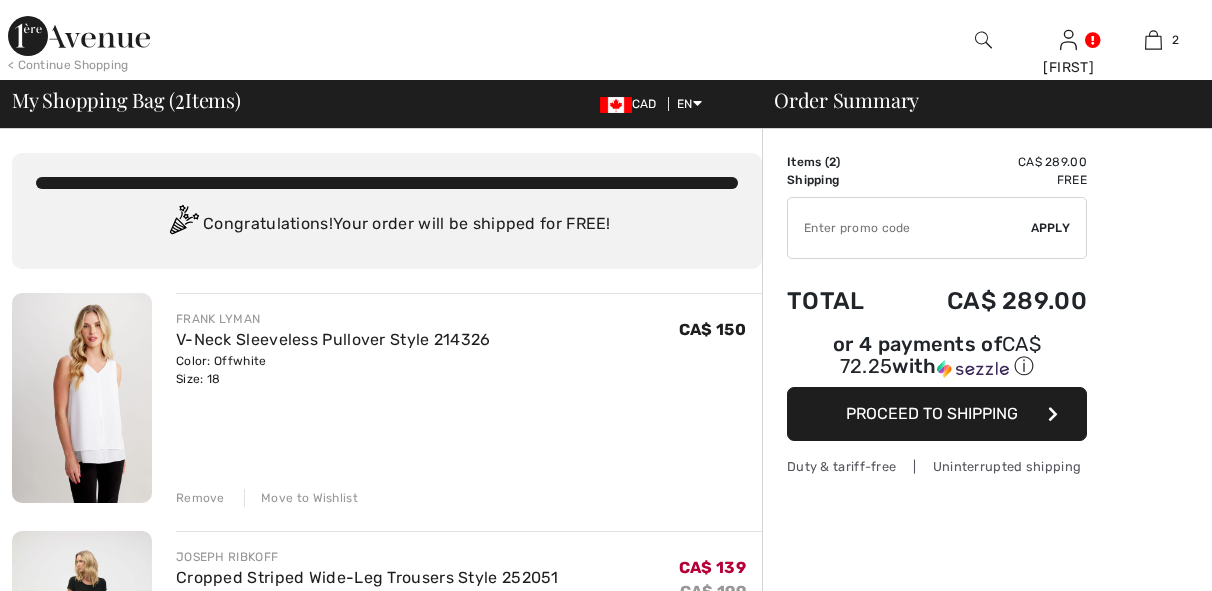scroll, scrollTop: 0, scrollLeft: 0, axis: both 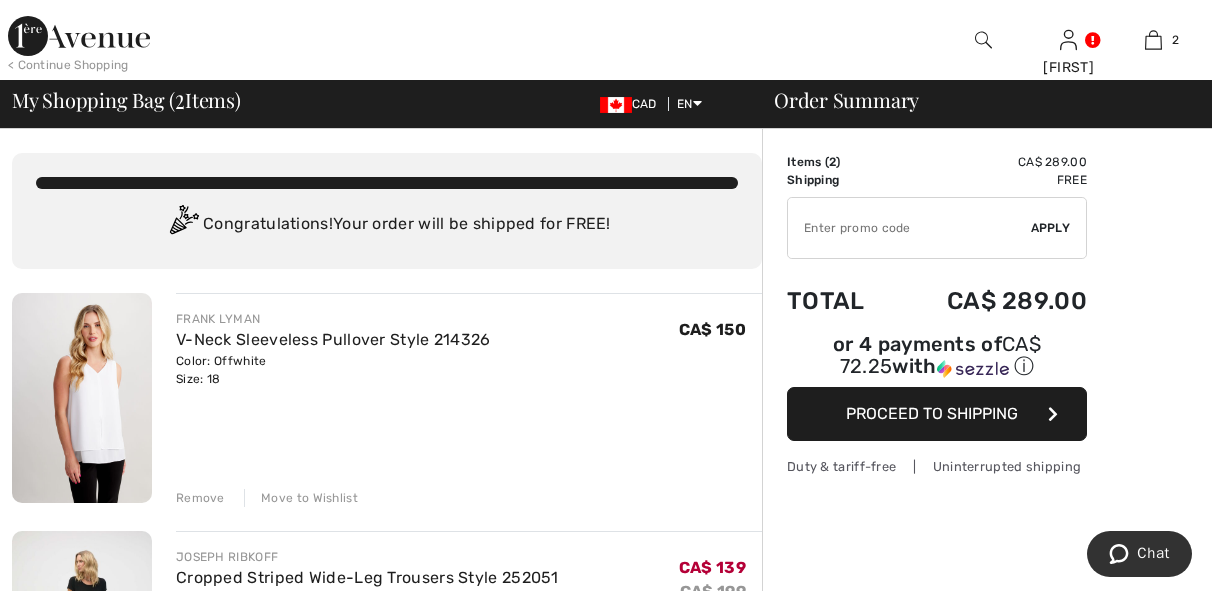 click on "Remove" at bounding box center [200, 498] 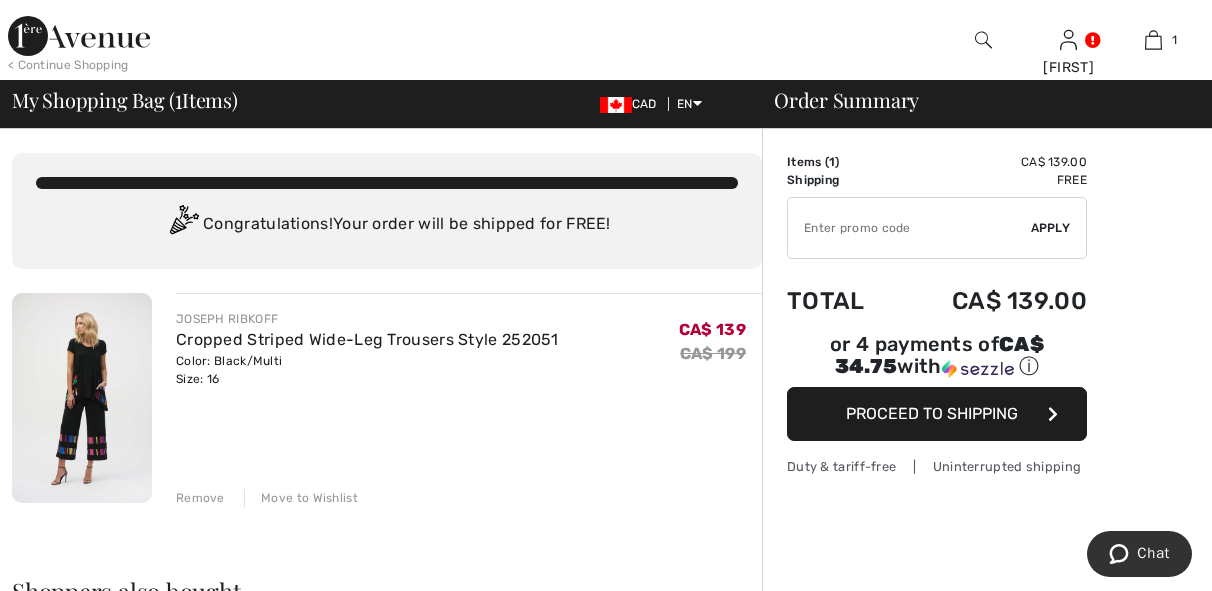 click on "Remove" at bounding box center (200, 498) 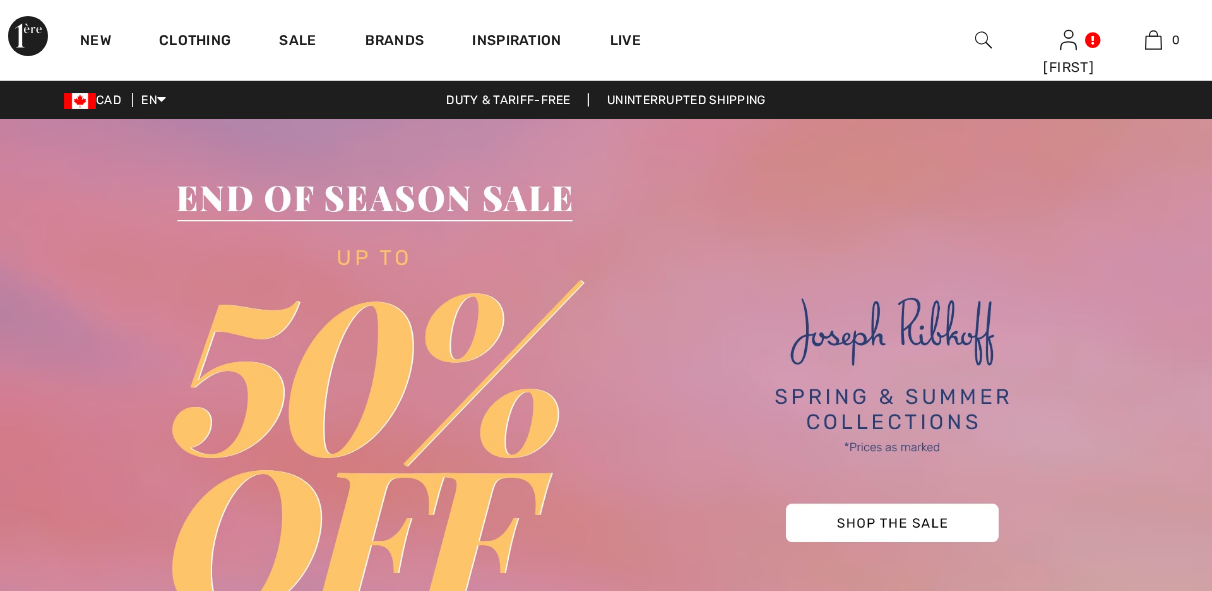scroll, scrollTop: 0, scrollLeft: 0, axis: both 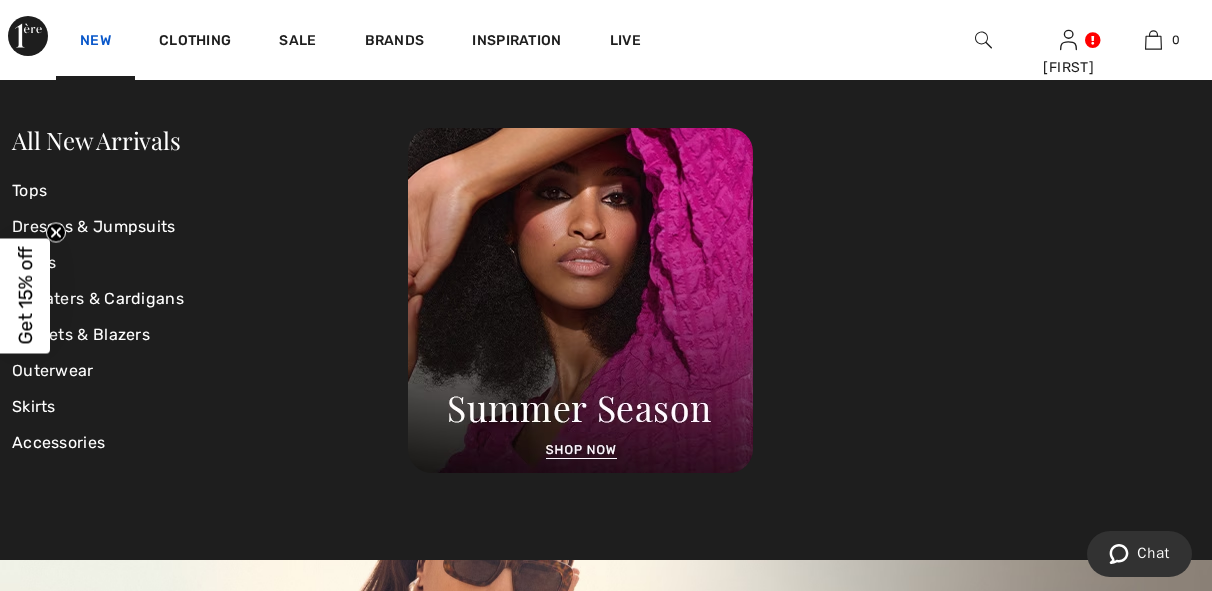 click on "New" at bounding box center (95, 42) 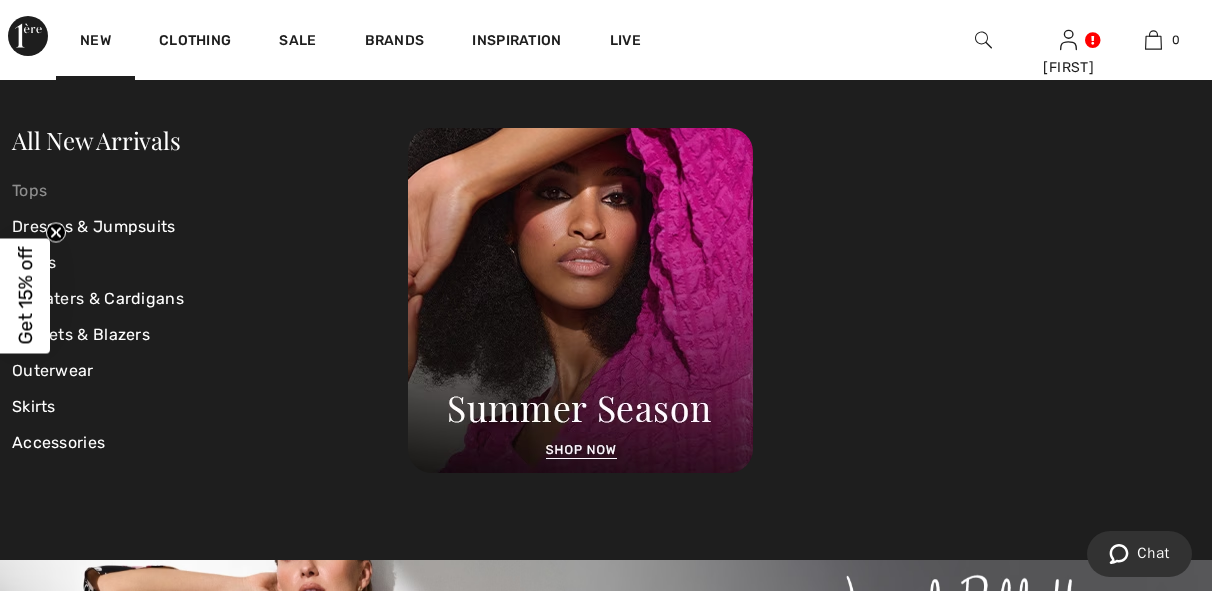 click on "Tops" at bounding box center [210, 191] 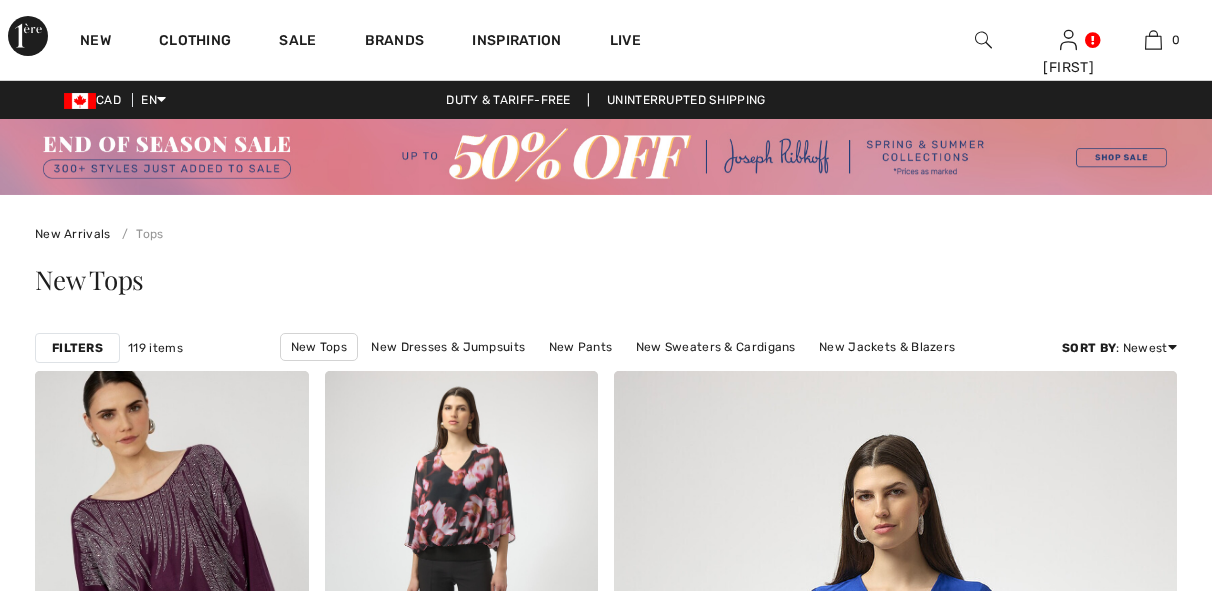 scroll, scrollTop: 0, scrollLeft: 0, axis: both 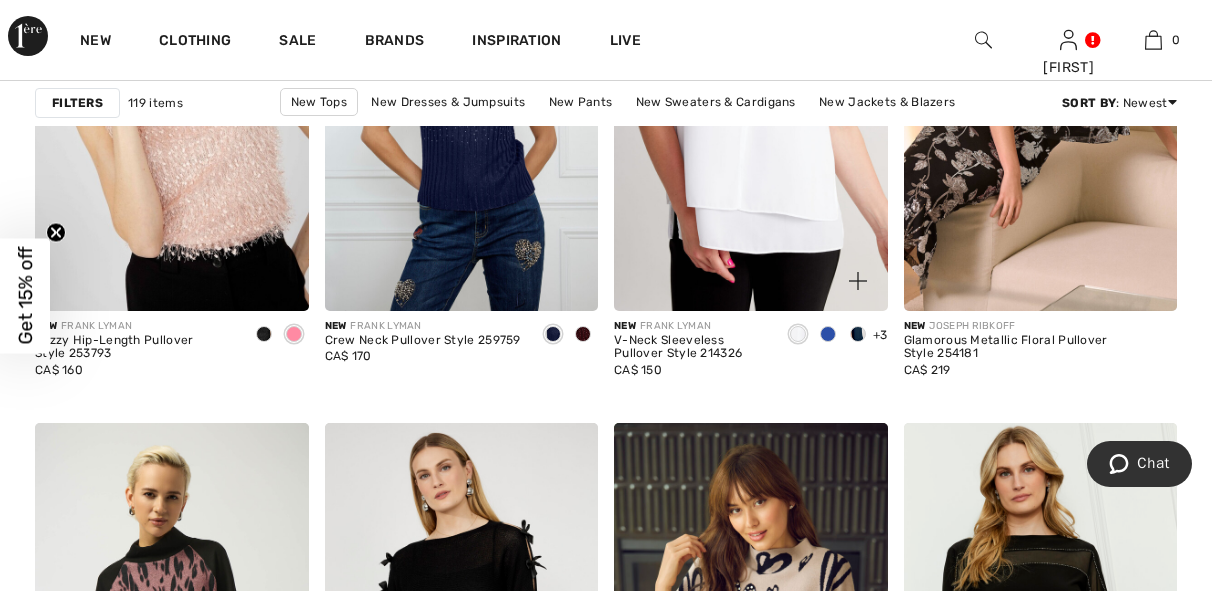 drag, startPoint x: 783, startPoint y: 189, endPoint x: 780, endPoint y: 200, distance: 11.401754 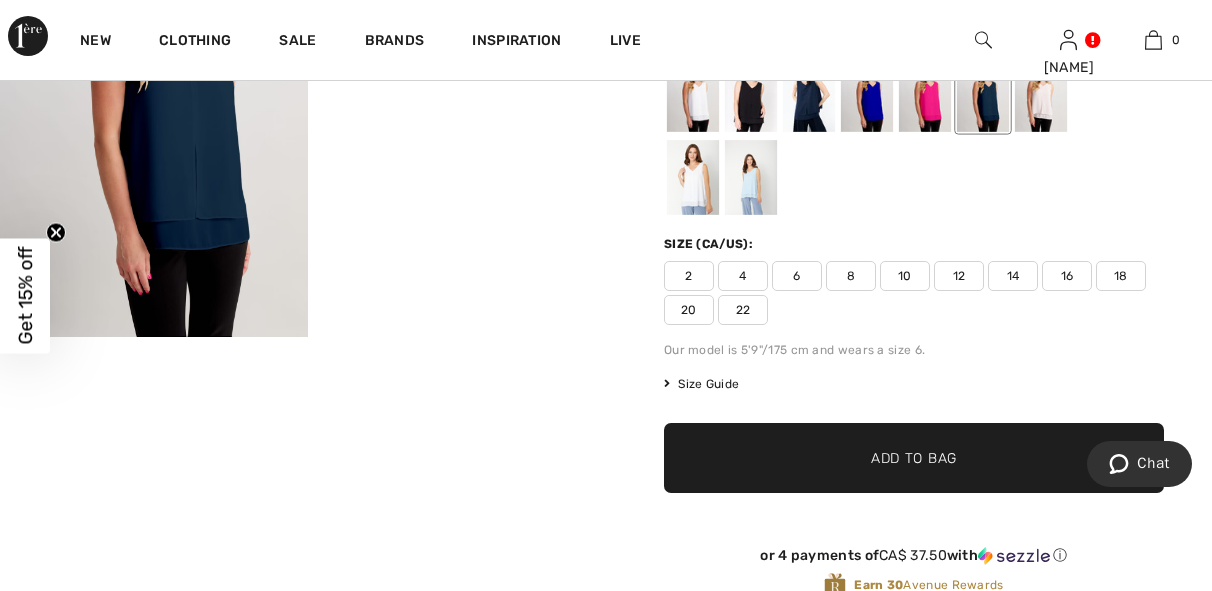 scroll, scrollTop: 0, scrollLeft: 0, axis: both 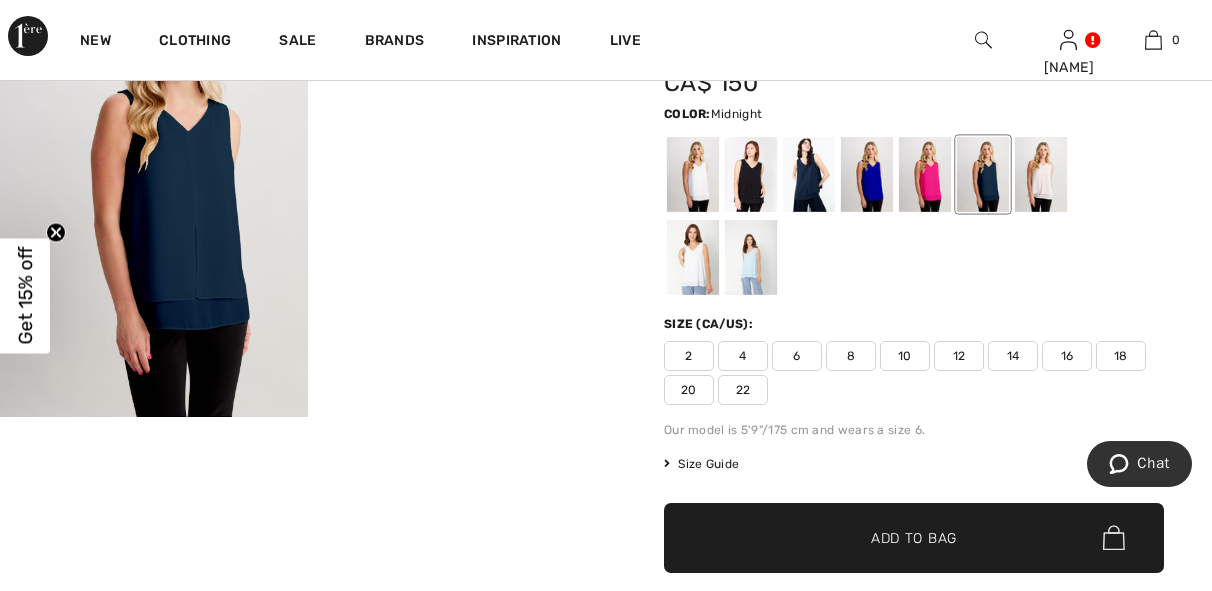click at bounding box center [809, 174] 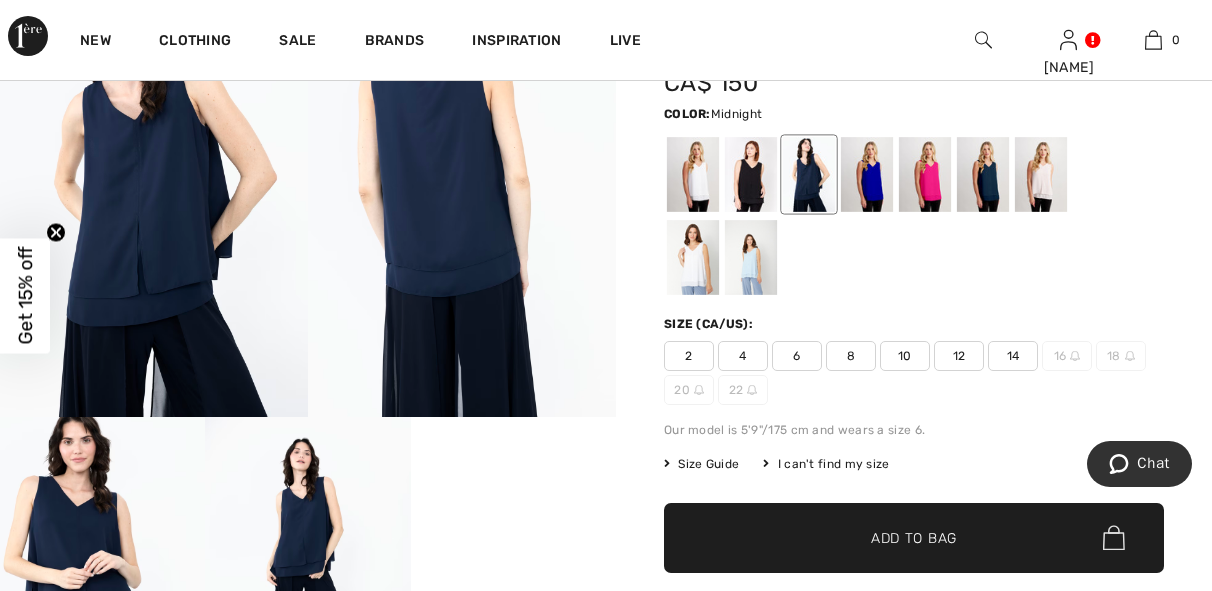 click at bounding box center [809, 174] 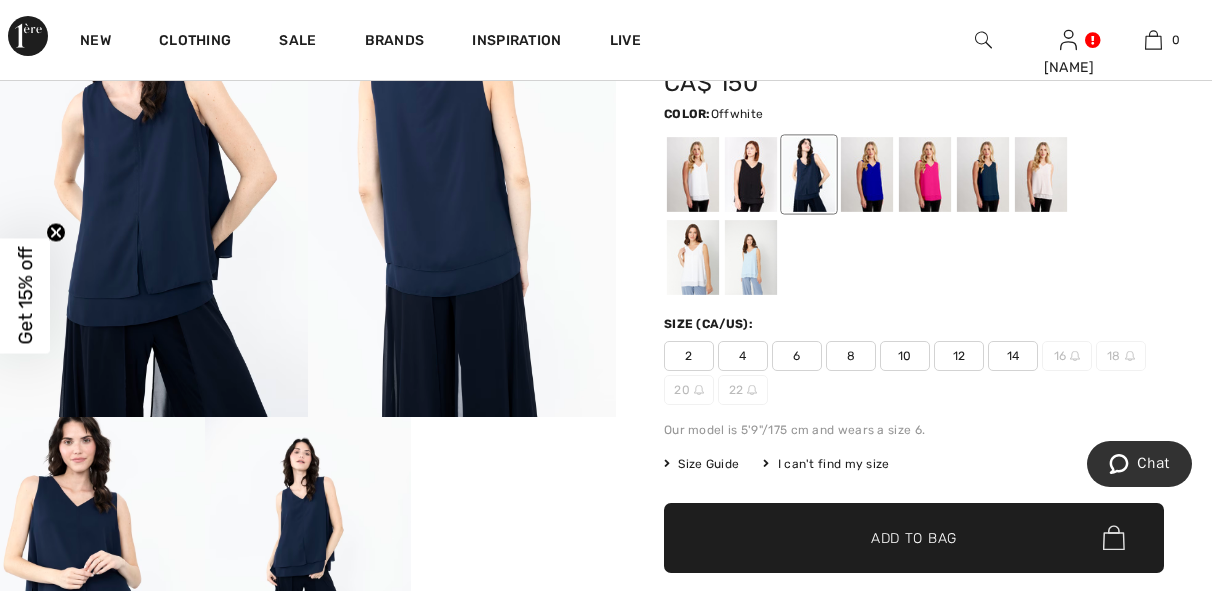 click at bounding box center (693, 174) 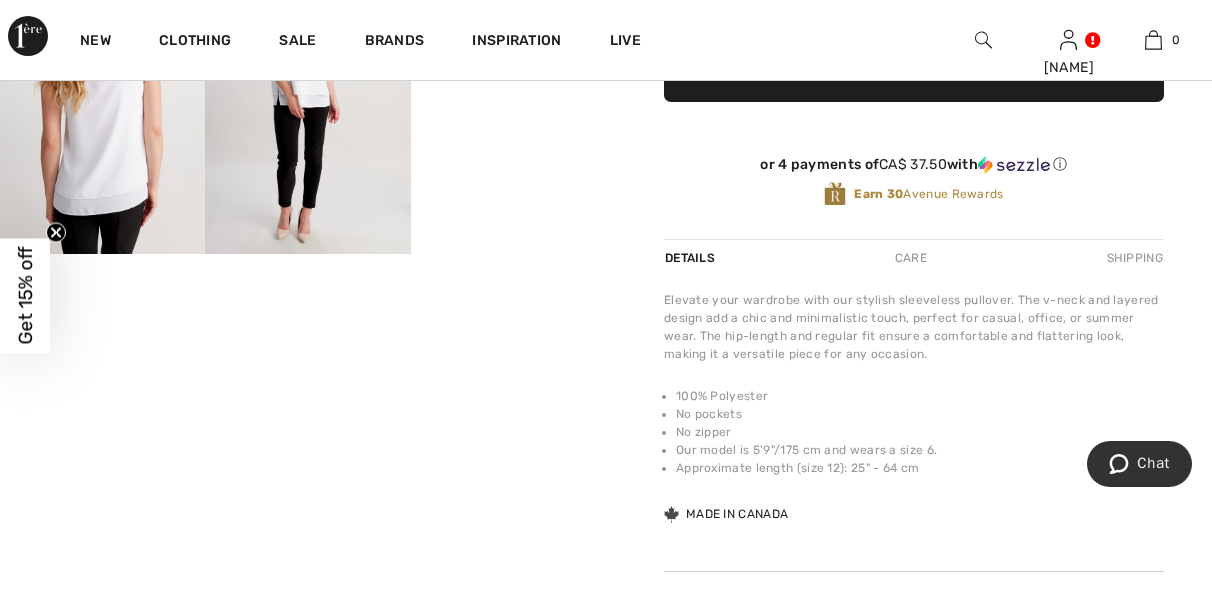 scroll, scrollTop: 720, scrollLeft: 0, axis: vertical 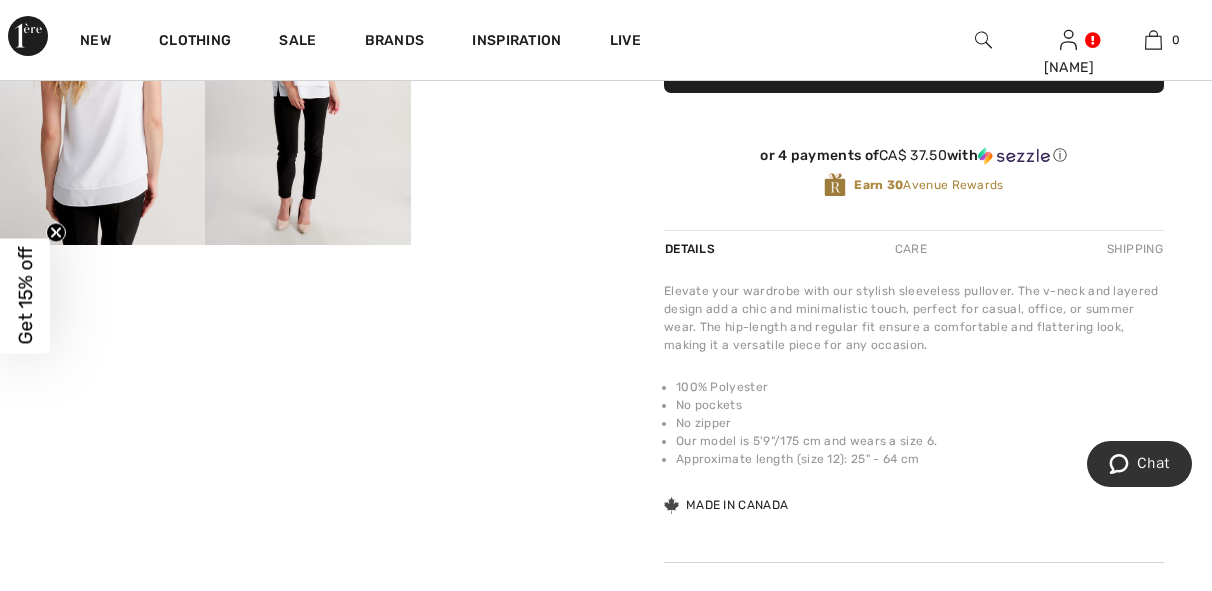click on "Your browser does not support the video tag." at bounding box center (102, 296) 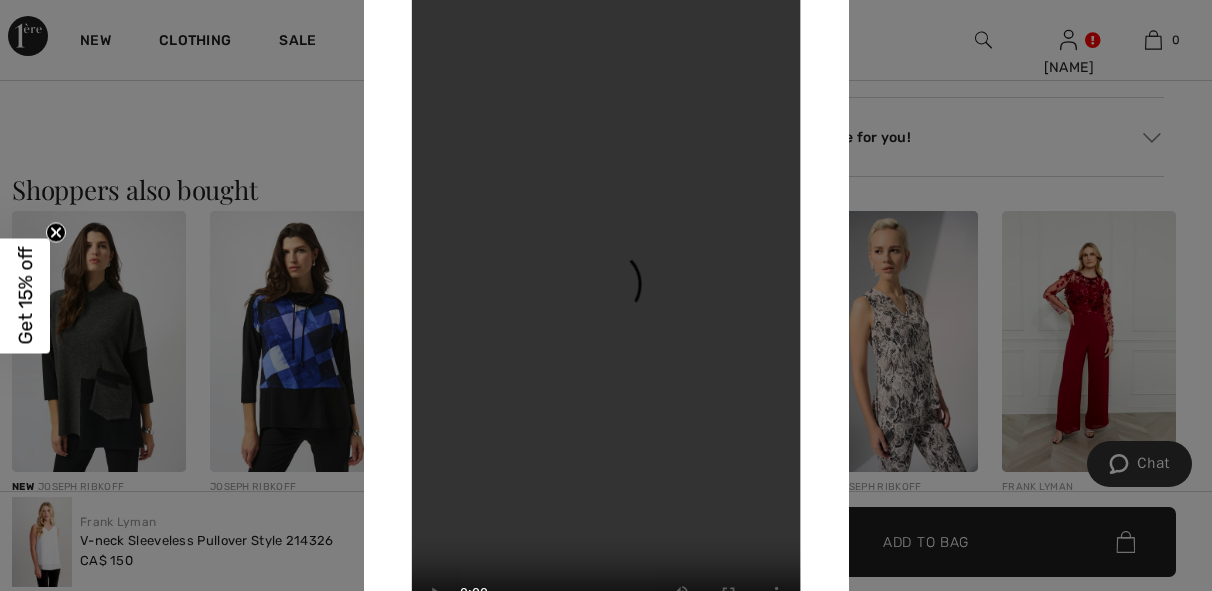 scroll, scrollTop: 1440, scrollLeft: 0, axis: vertical 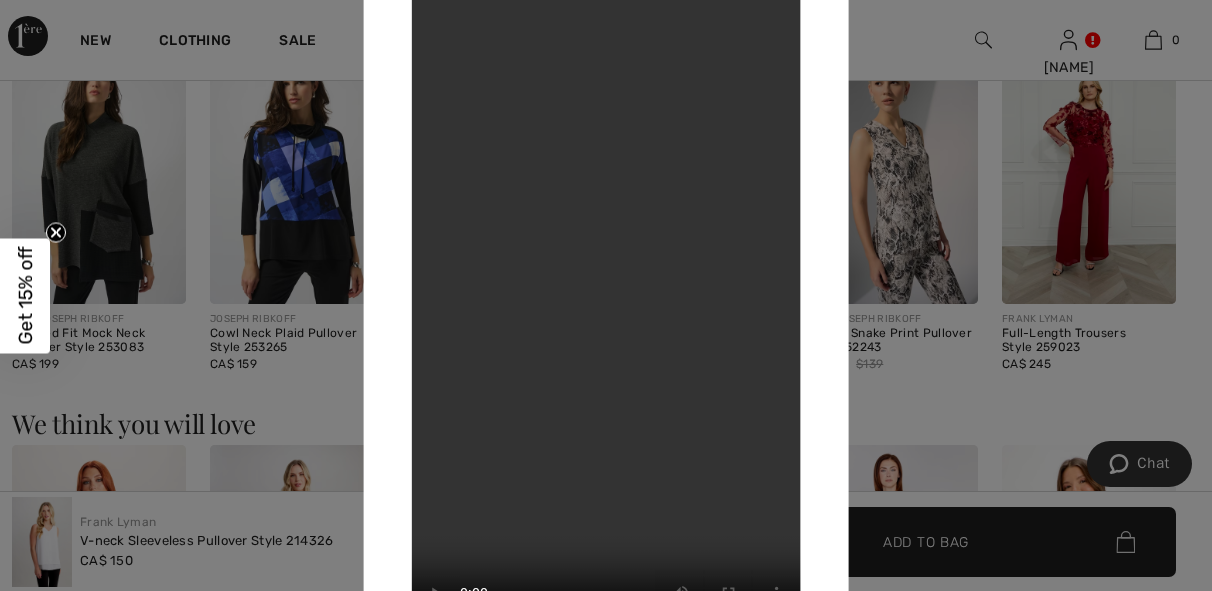 click on "Your browser does not support the video tag." at bounding box center (606, 295) 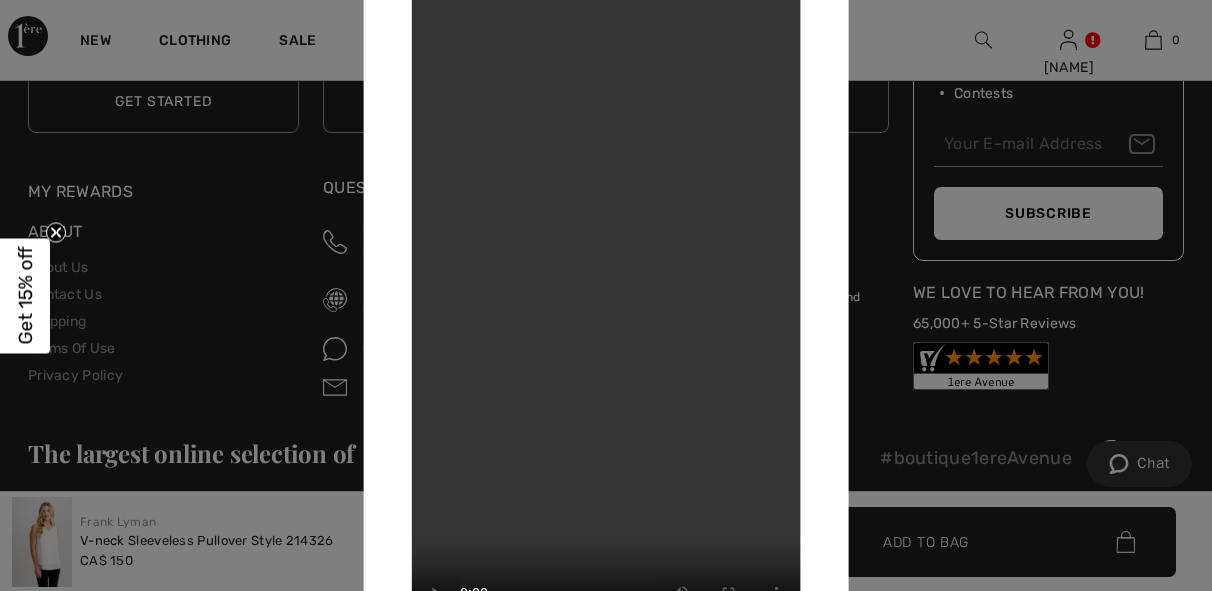 scroll, scrollTop: 3527, scrollLeft: 0, axis: vertical 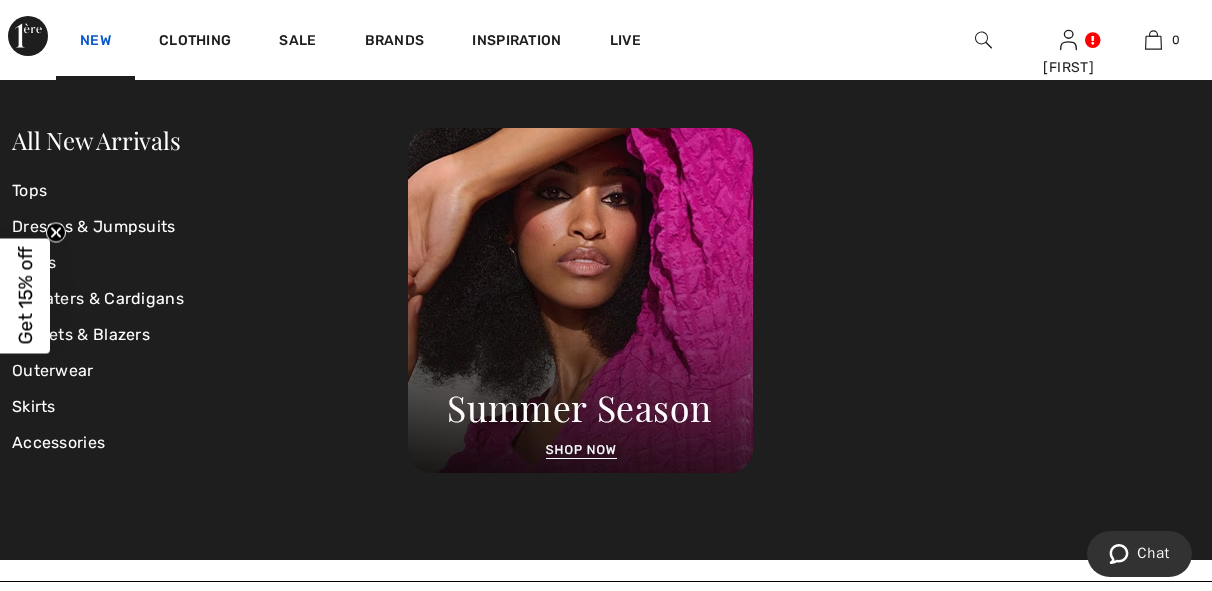 click on "New" at bounding box center (95, 42) 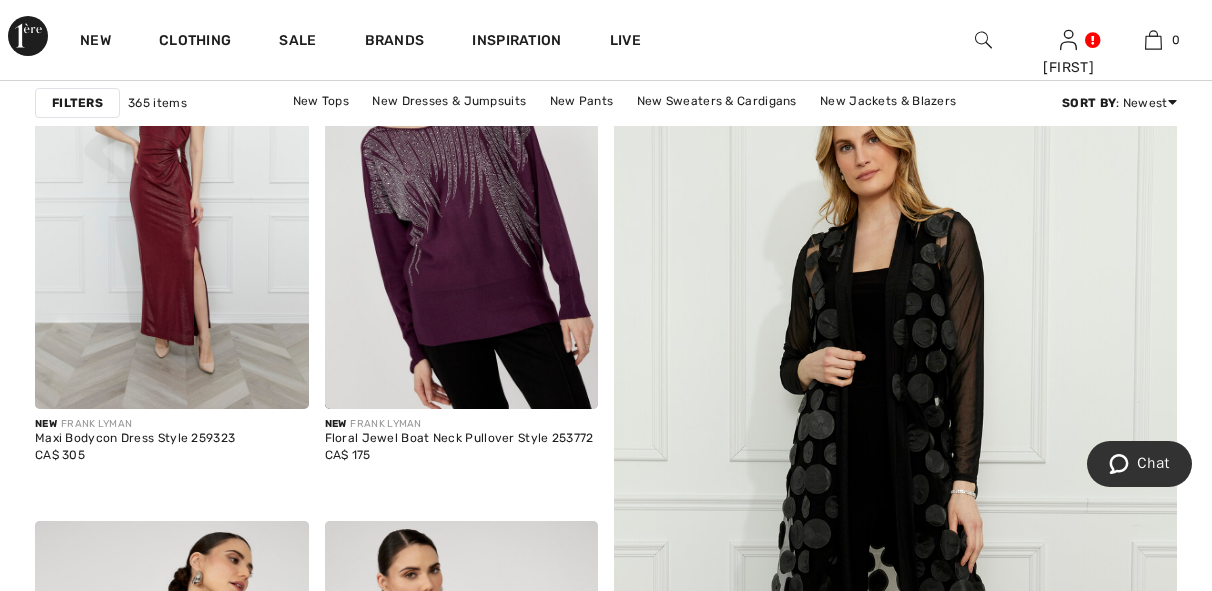 scroll, scrollTop: 0, scrollLeft: 0, axis: both 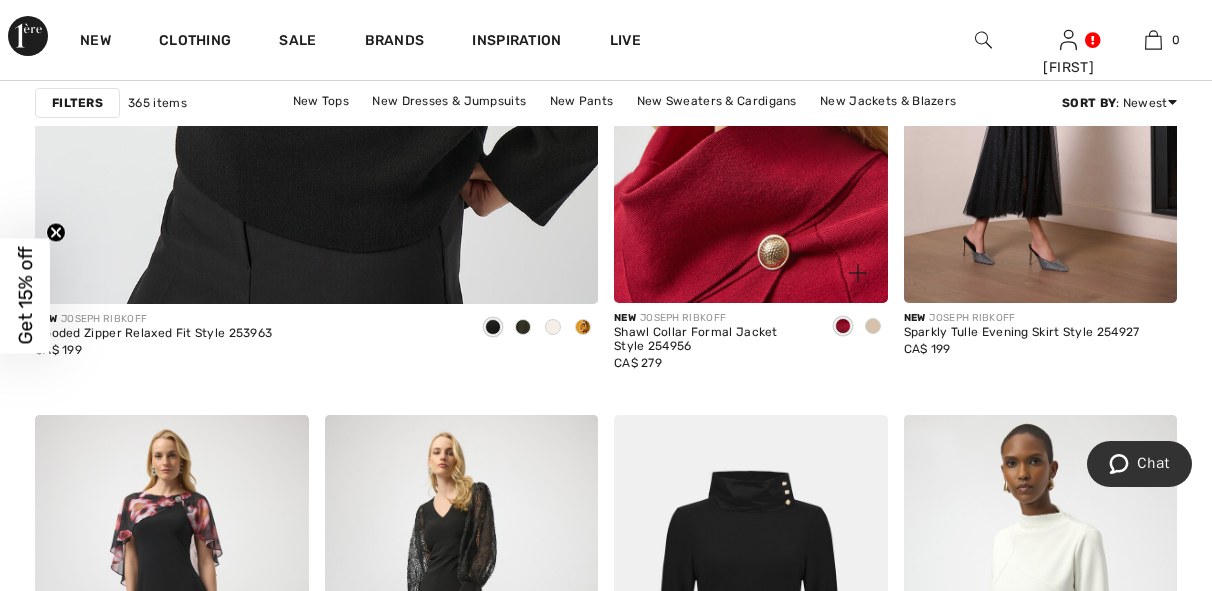click at bounding box center (751, 98) 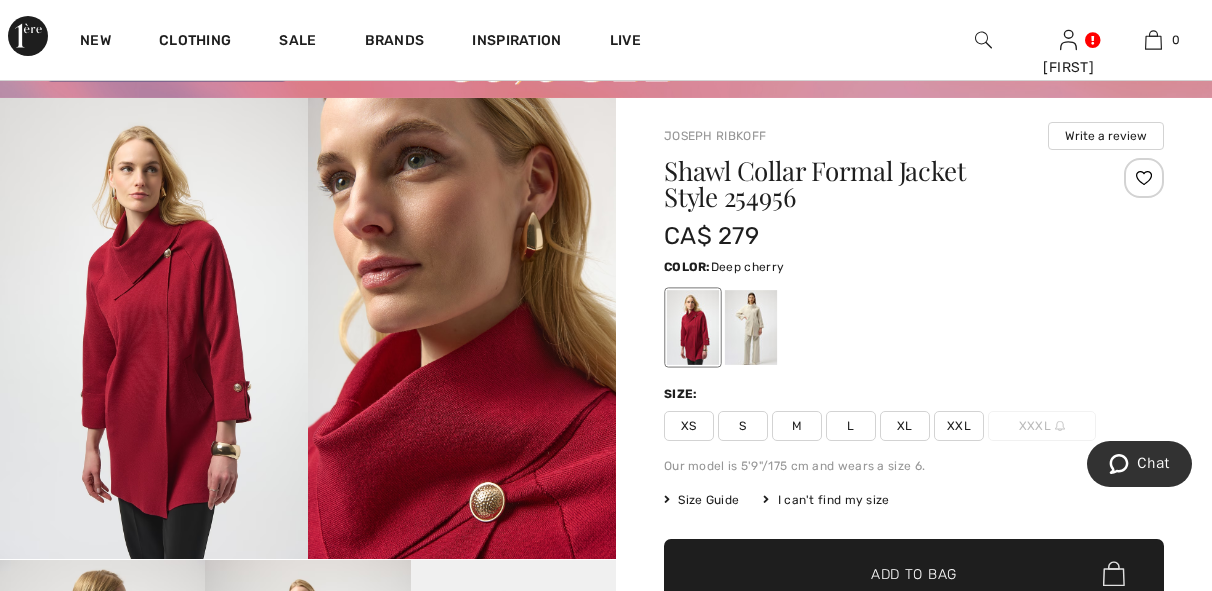 scroll, scrollTop: 0, scrollLeft: 0, axis: both 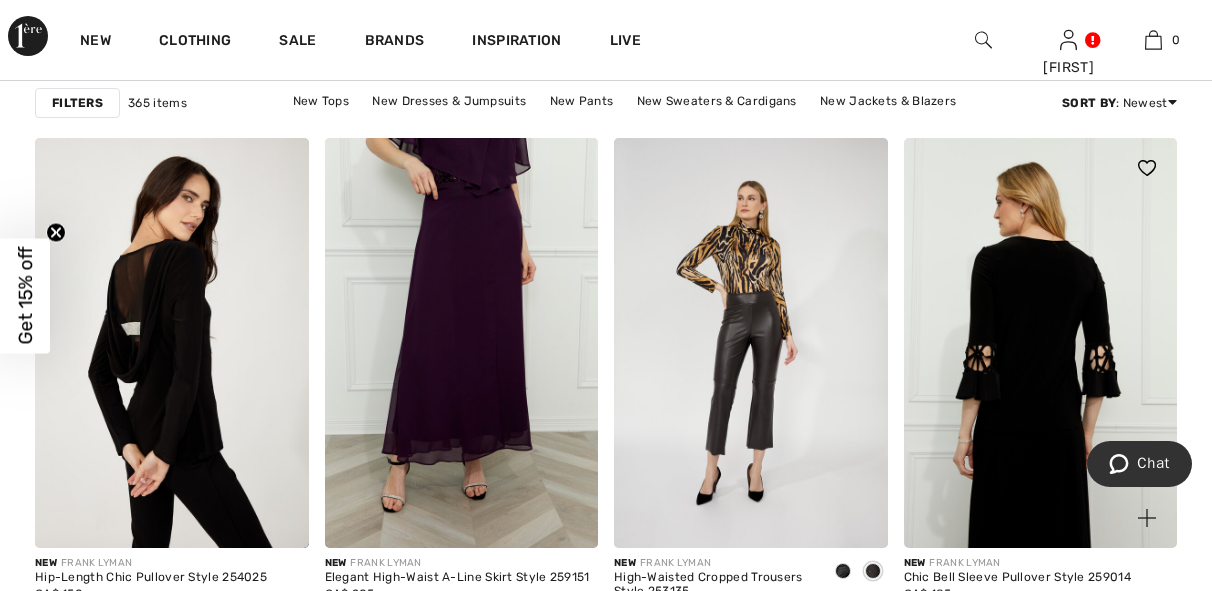 click at bounding box center (1041, 343) 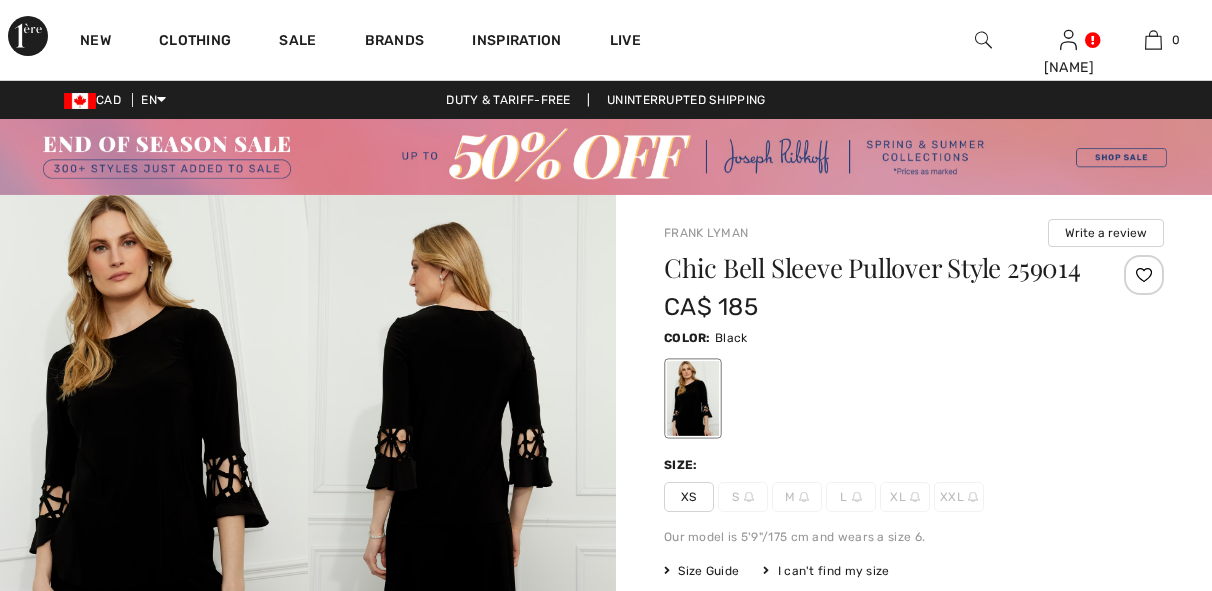 scroll, scrollTop: 0, scrollLeft: 0, axis: both 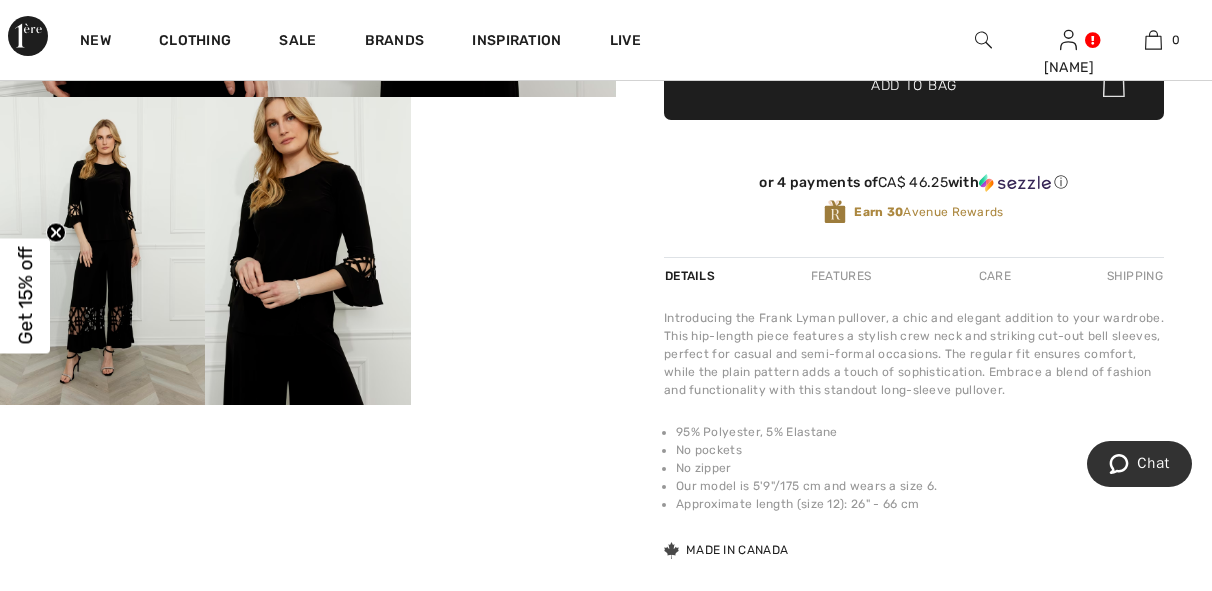 click at bounding box center [307, 251] 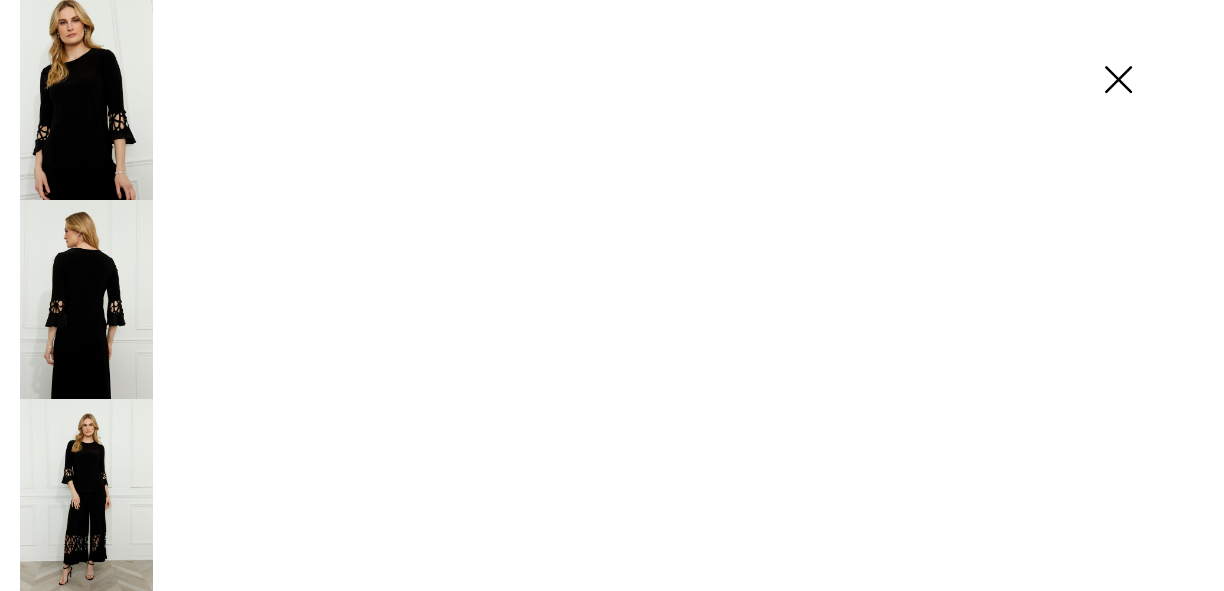 scroll, scrollTop: 560, scrollLeft: 0, axis: vertical 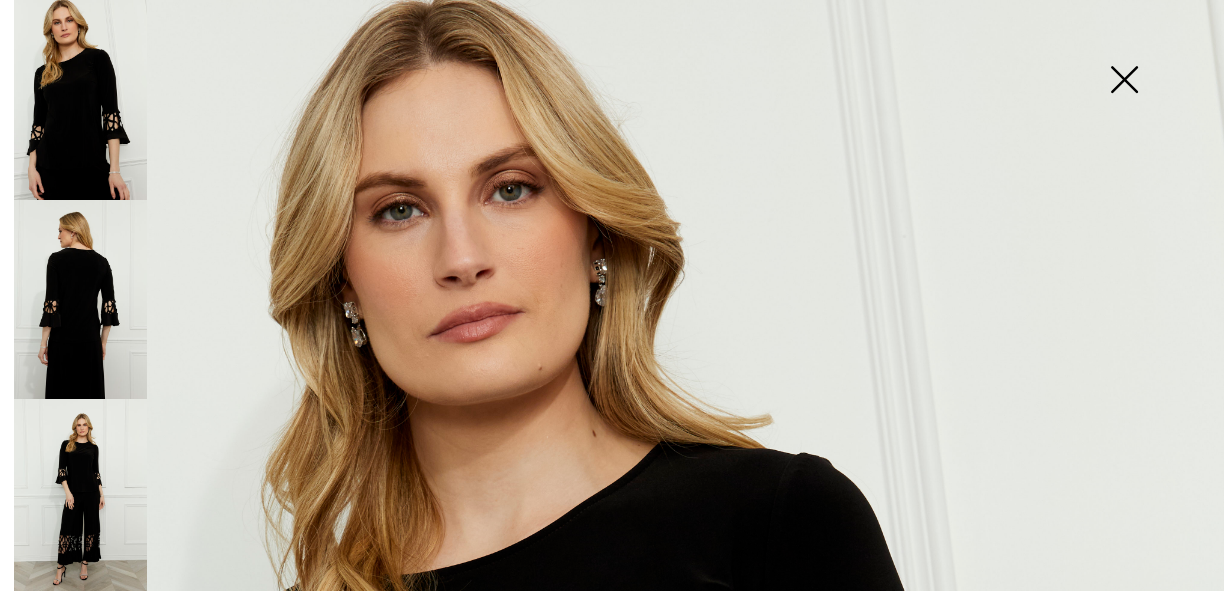 click at bounding box center [80, 300] 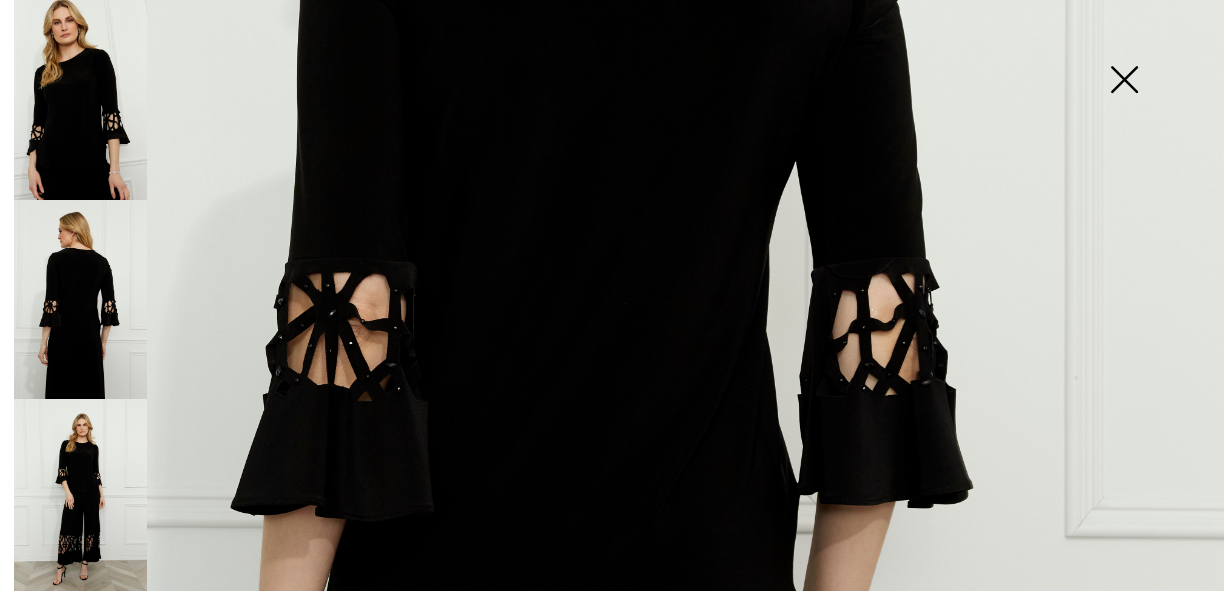 scroll, scrollTop: 720, scrollLeft: 0, axis: vertical 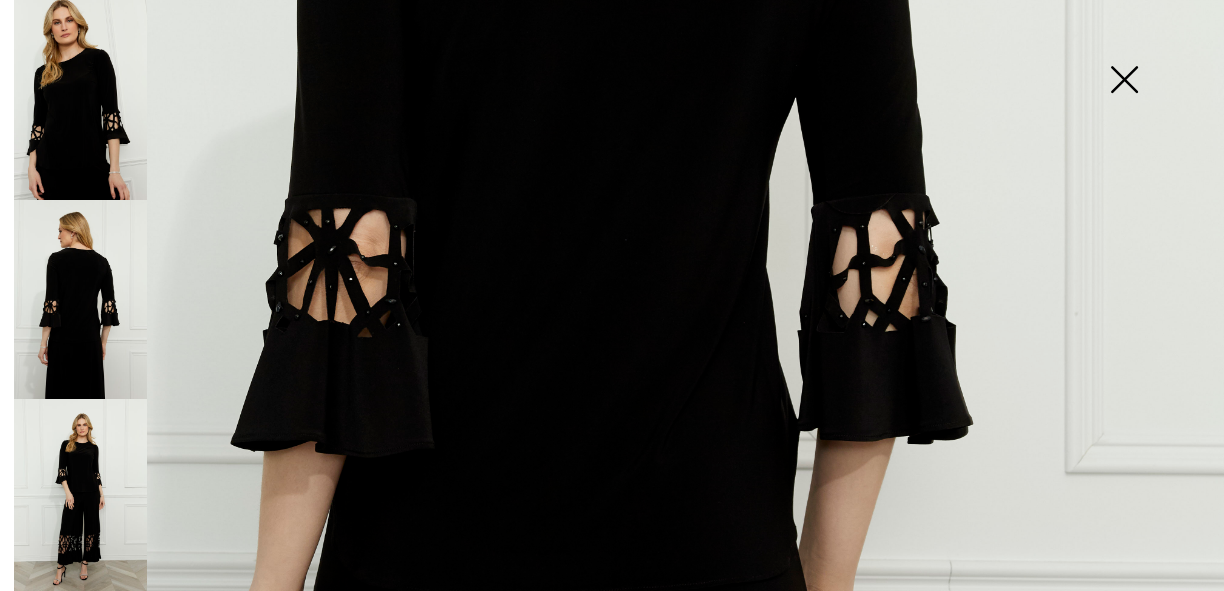 click at bounding box center (80, 499) 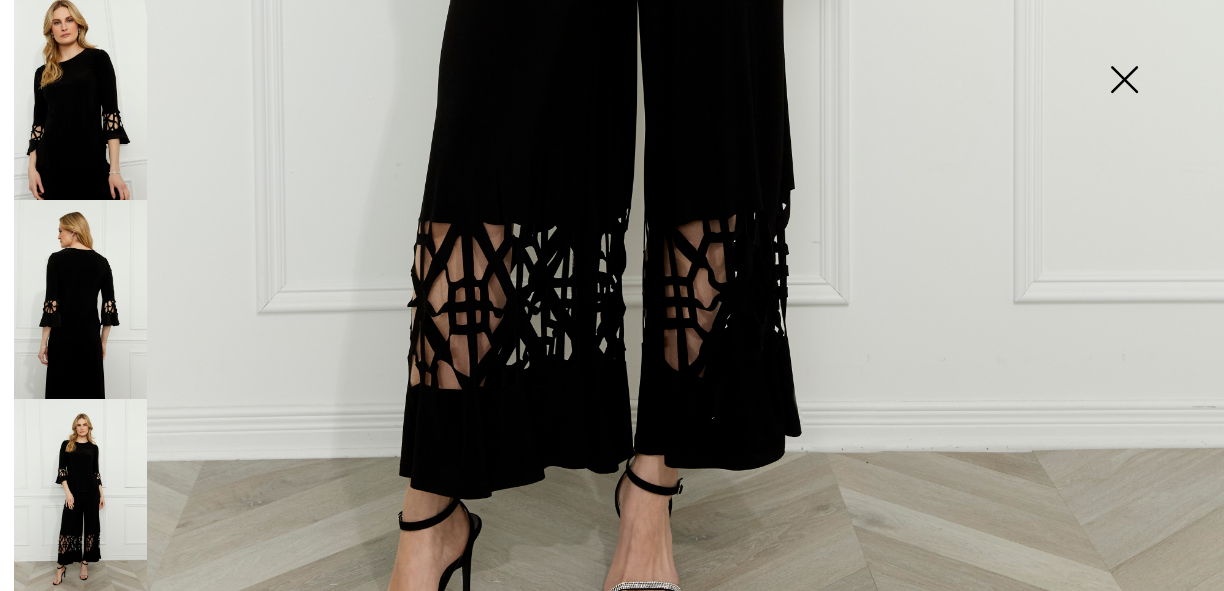 scroll, scrollTop: 1040, scrollLeft: 0, axis: vertical 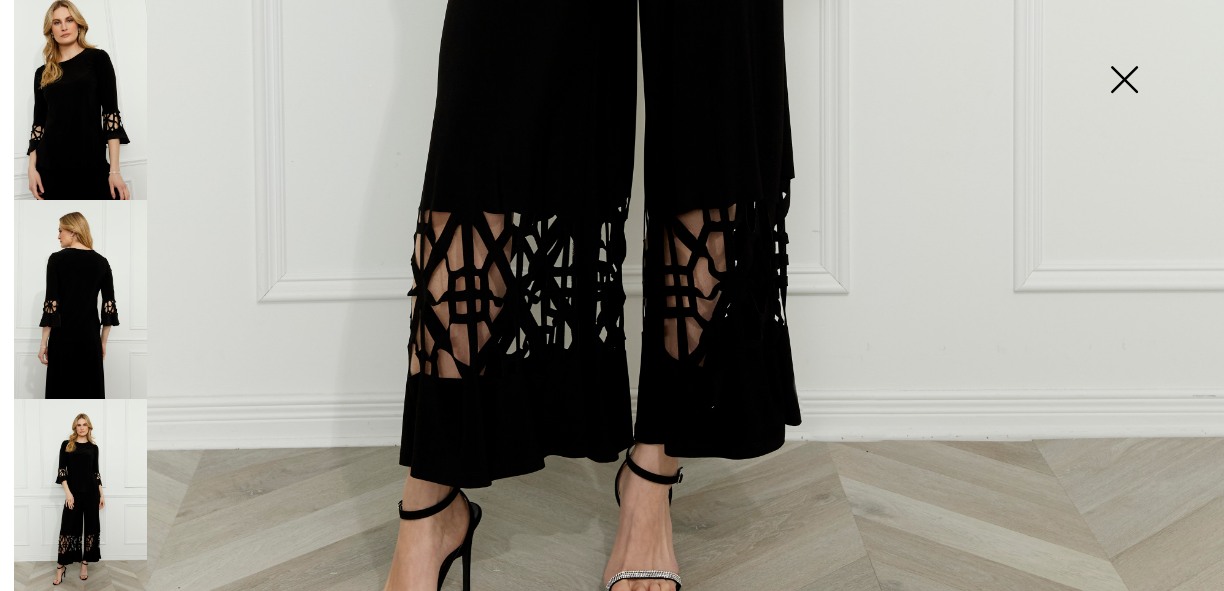 click at bounding box center [80, 499] 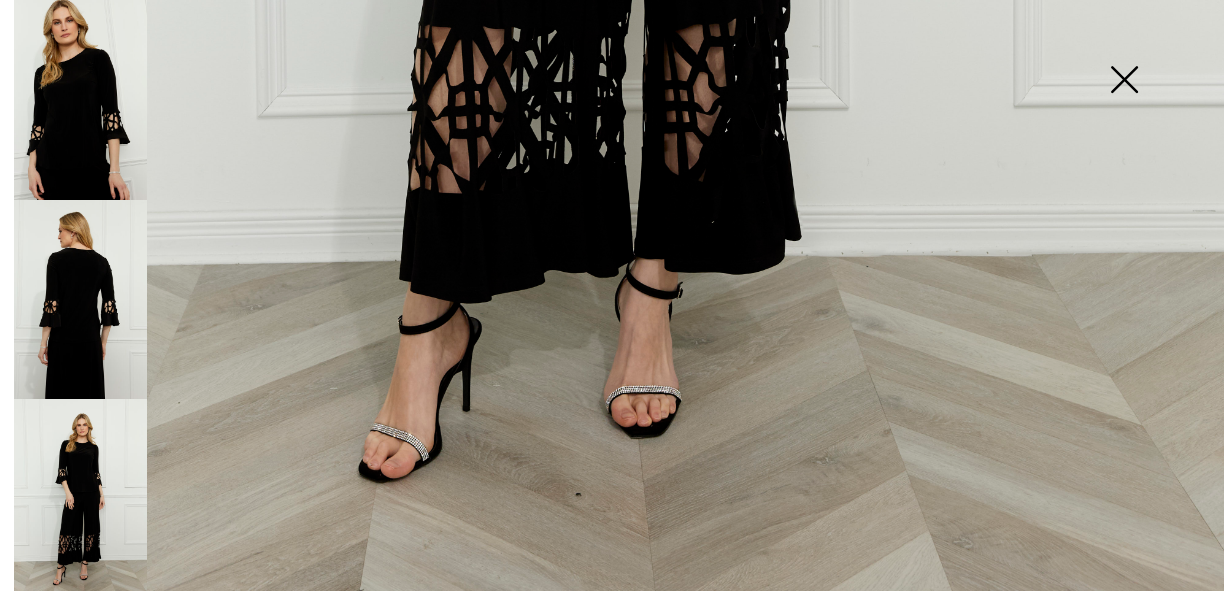 scroll, scrollTop: 1227, scrollLeft: 0, axis: vertical 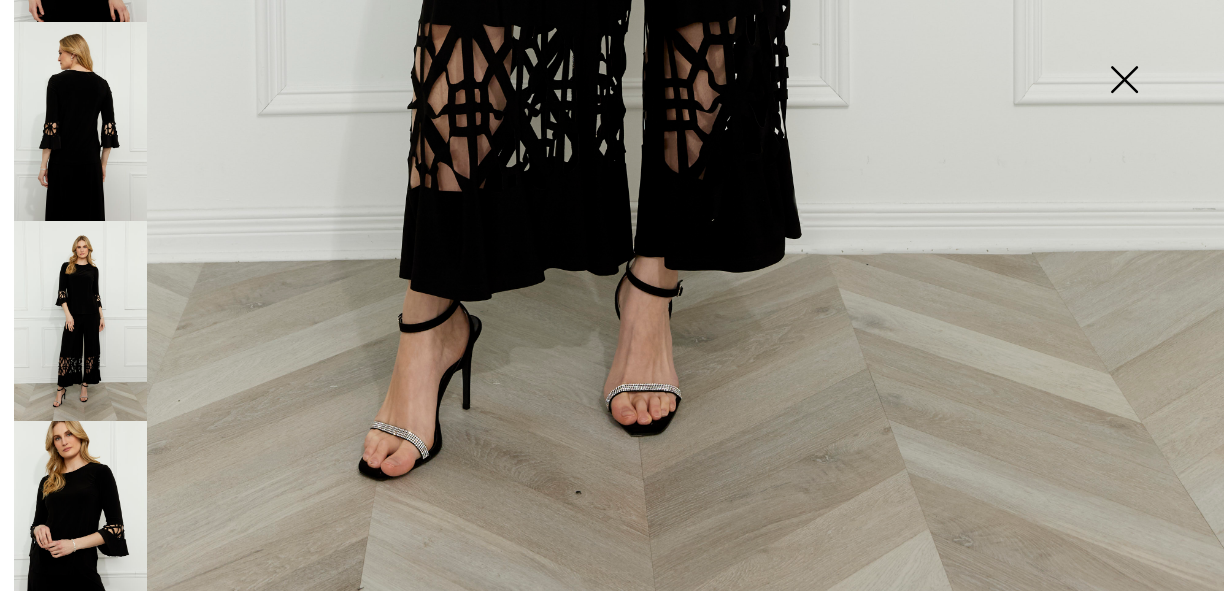 click at bounding box center [1124, 81] 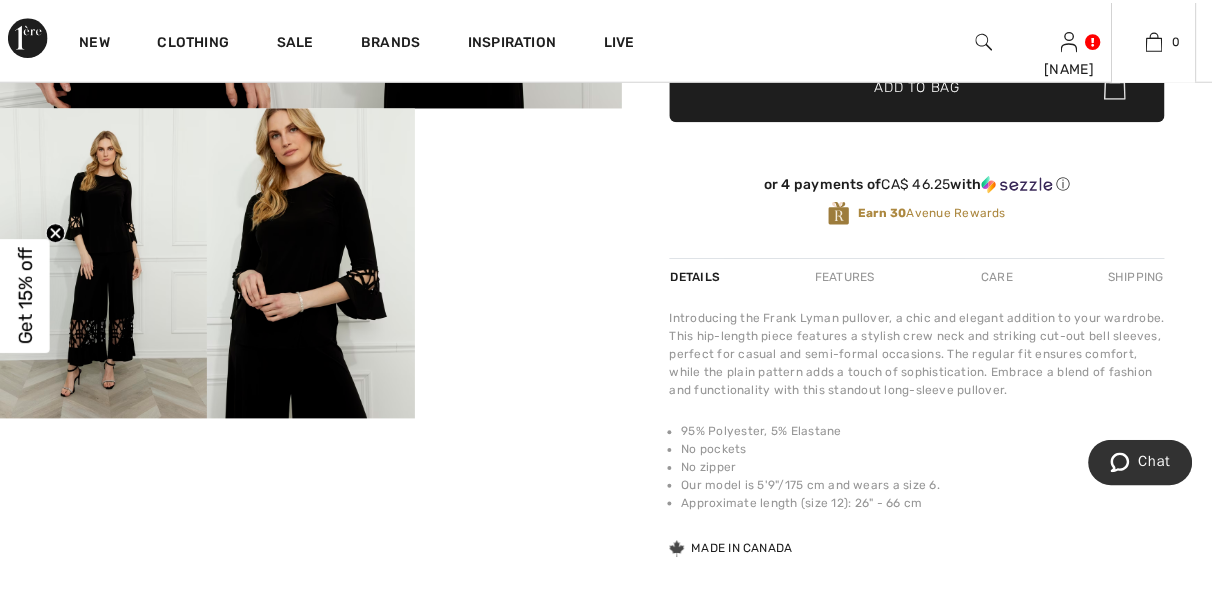scroll, scrollTop: 560, scrollLeft: 0, axis: vertical 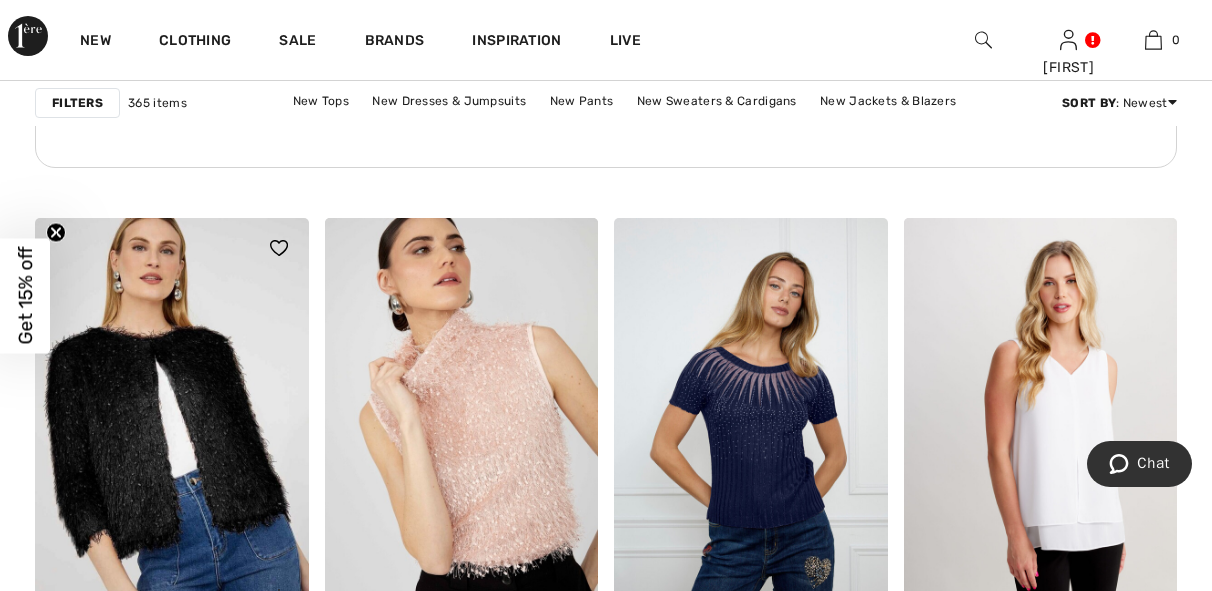 click at bounding box center (172, 423) 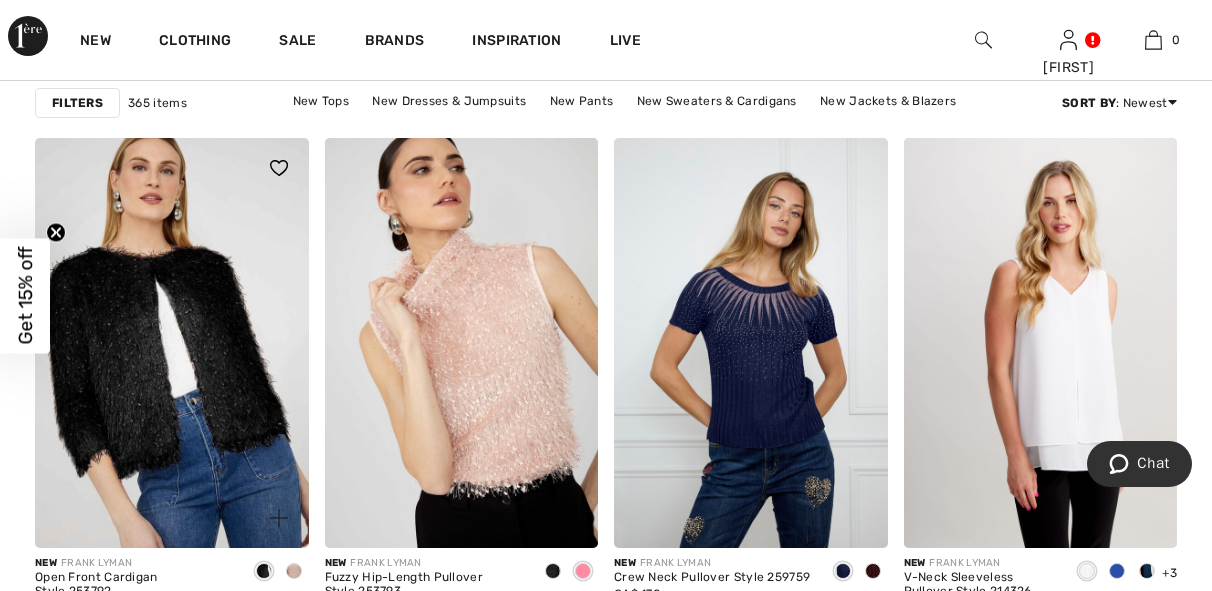 click at bounding box center (172, 343) 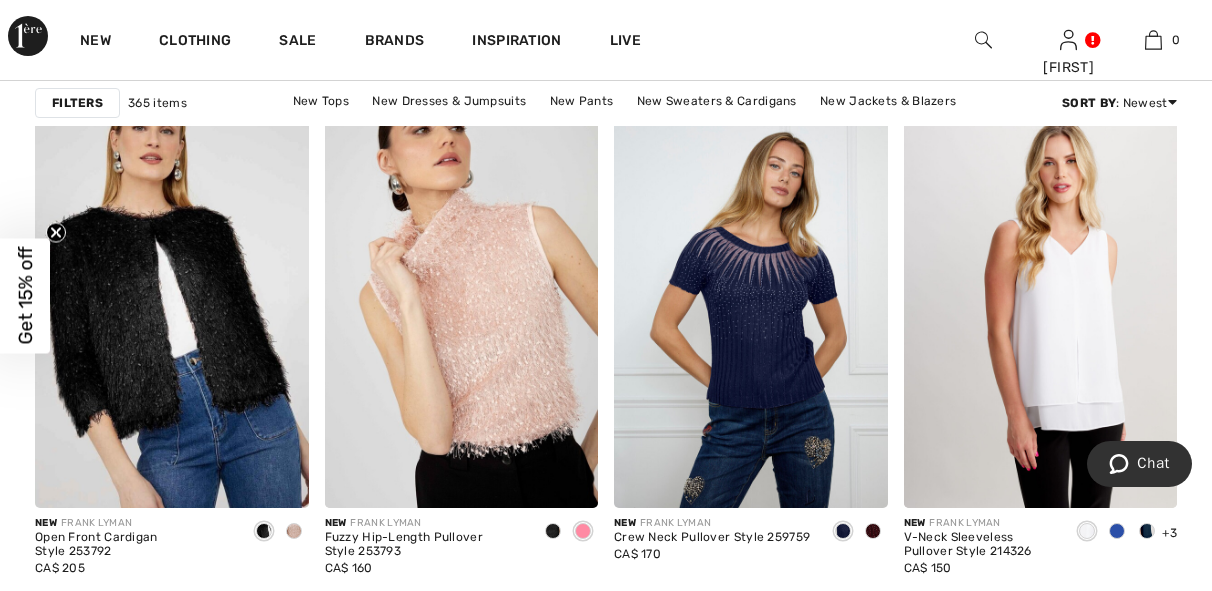 scroll, scrollTop: 6803, scrollLeft: 0, axis: vertical 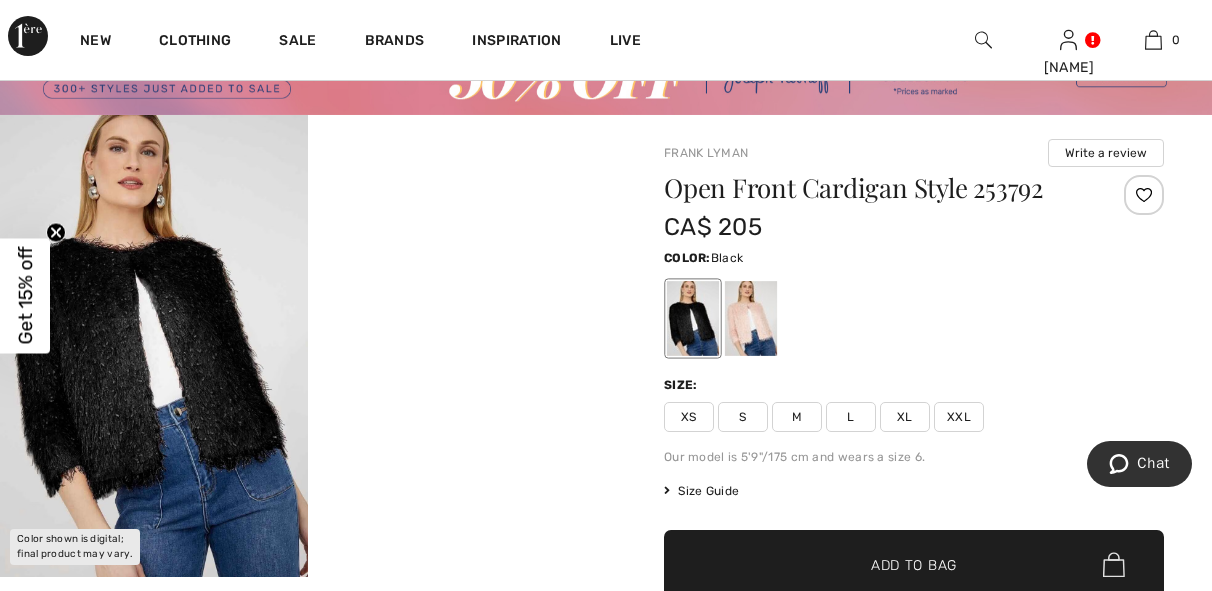 click on "XL" at bounding box center [905, 417] 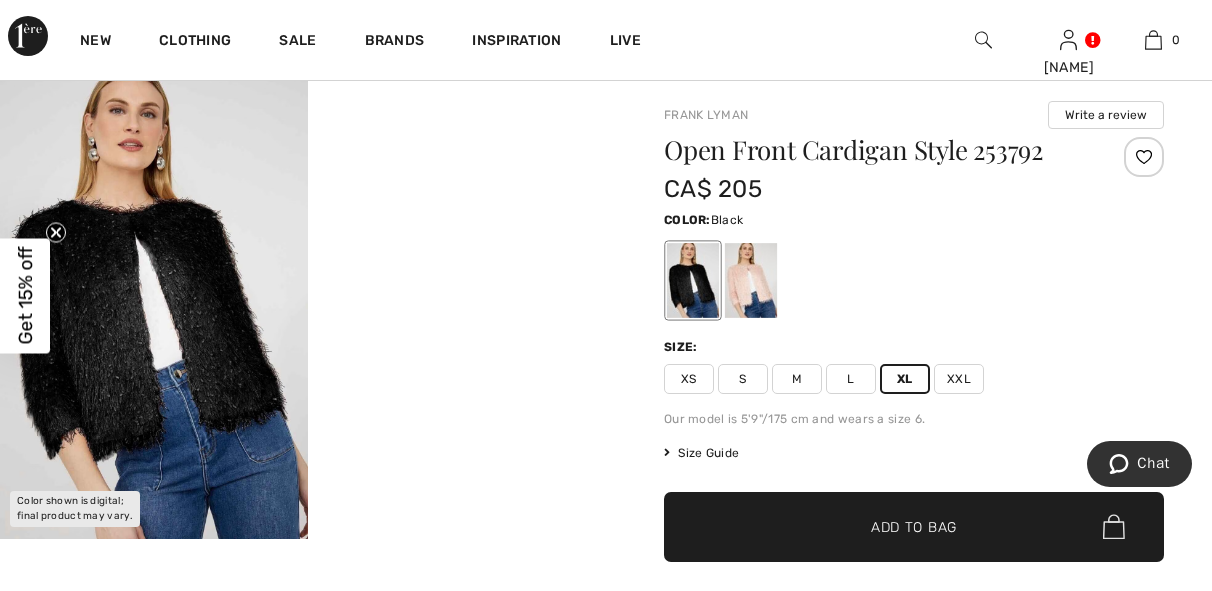 scroll, scrollTop: 80, scrollLeft: 0, axis: vertical 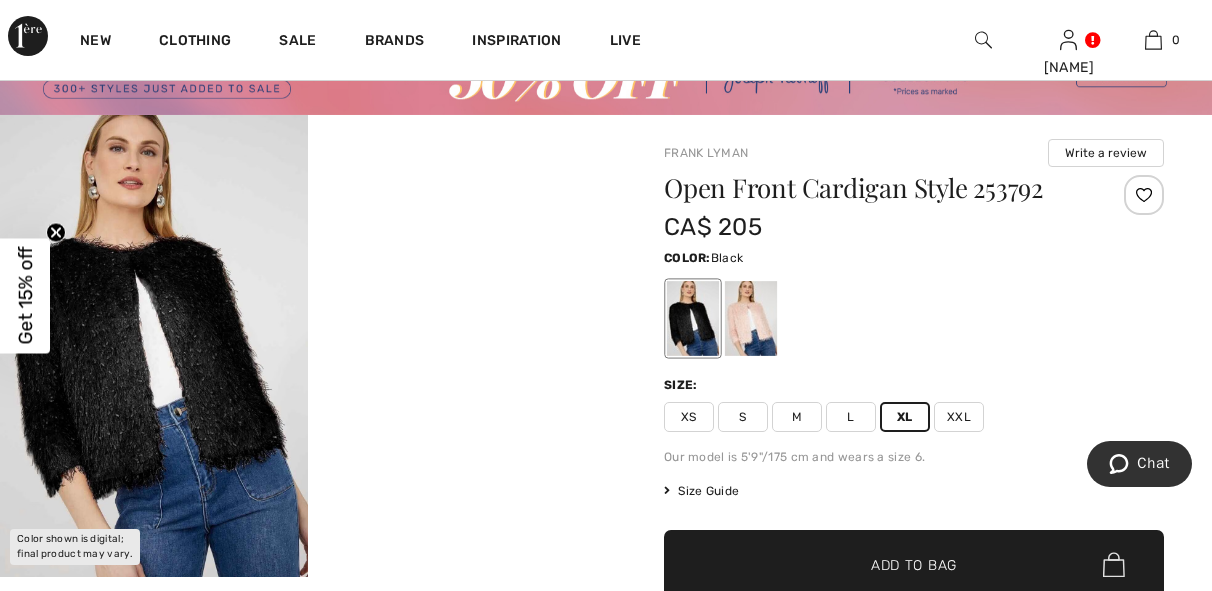click on "XXL" at bounding box center (959, 417) 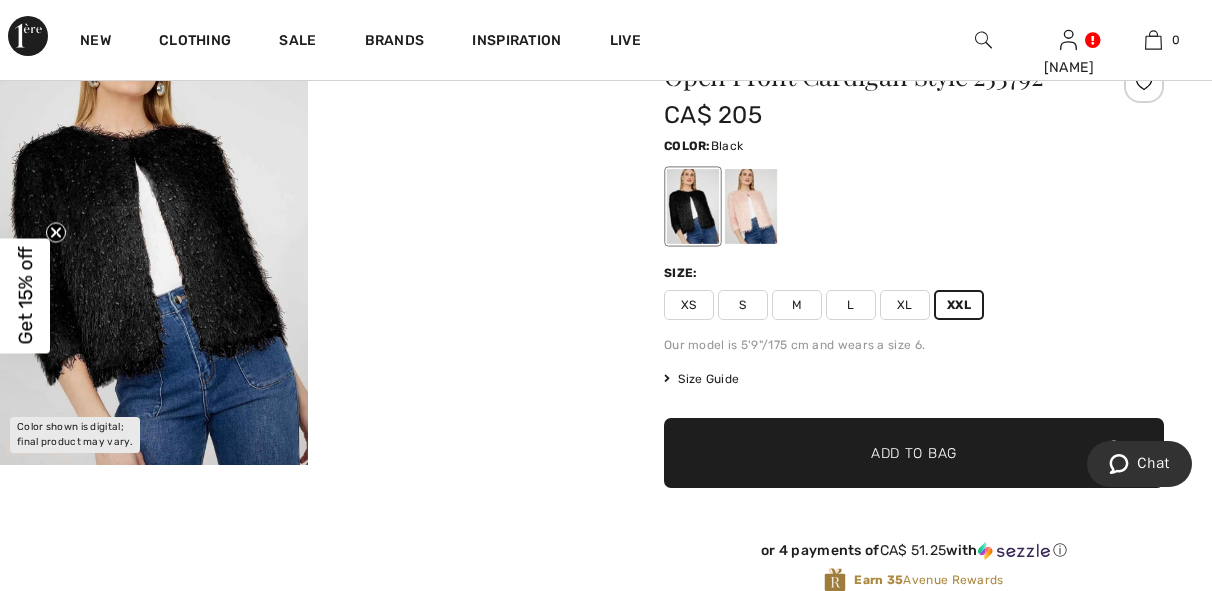 scroll, scrollTop: 160, scrollLeft: 0, axis: vertical 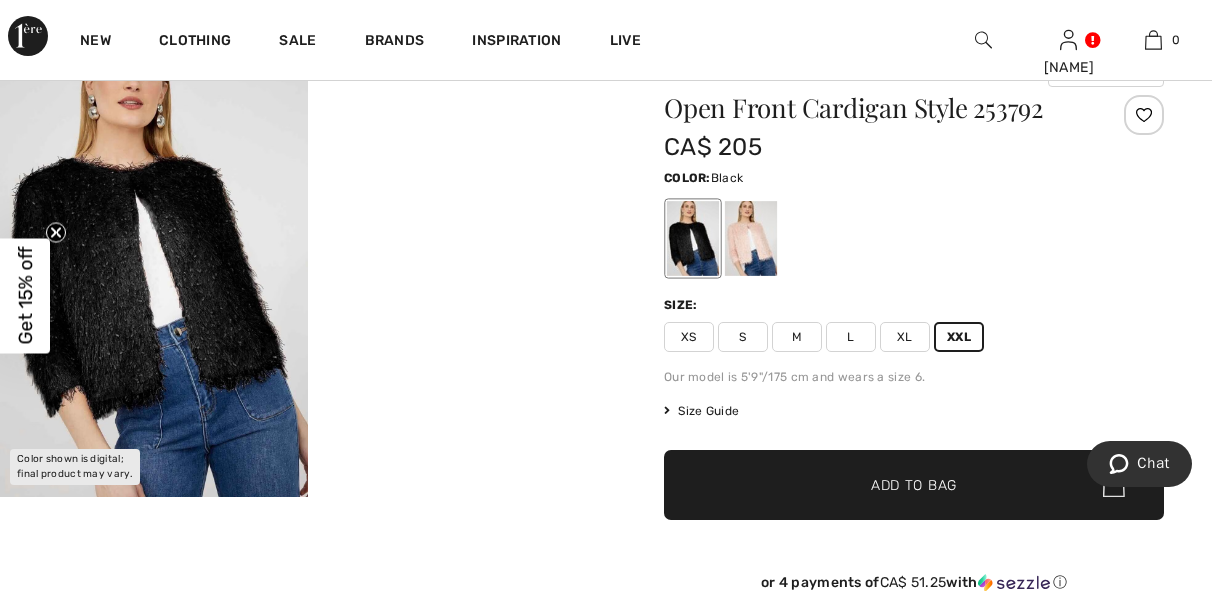 click on "Your browser does not support the video tag." at bounding box center [462, 112] 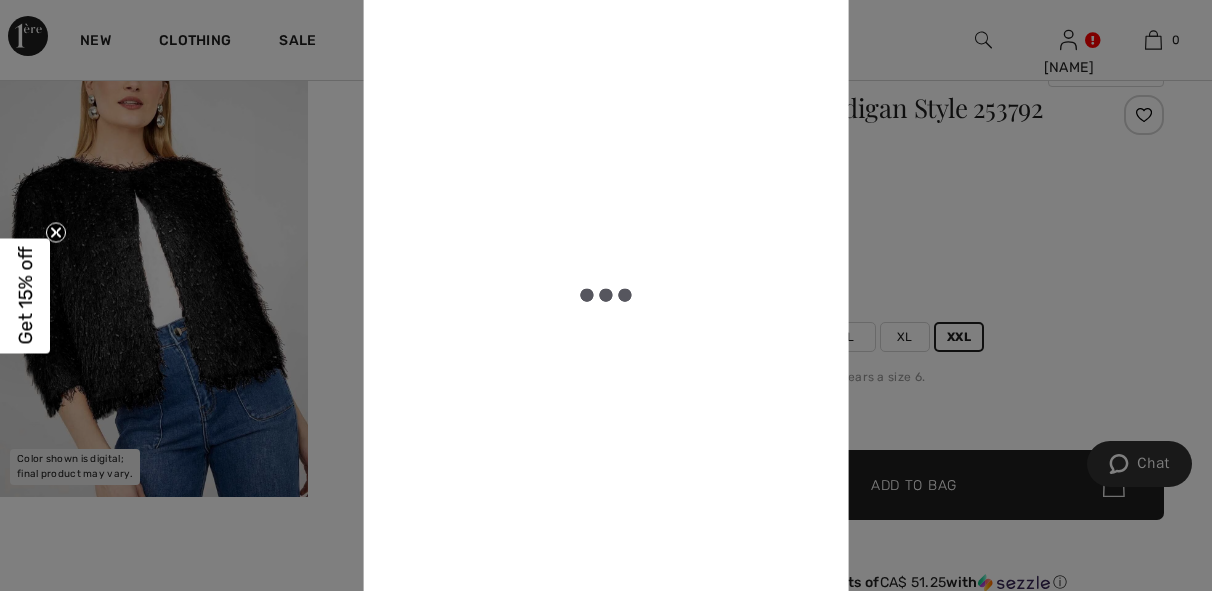 click at bounding box center [606, 295] 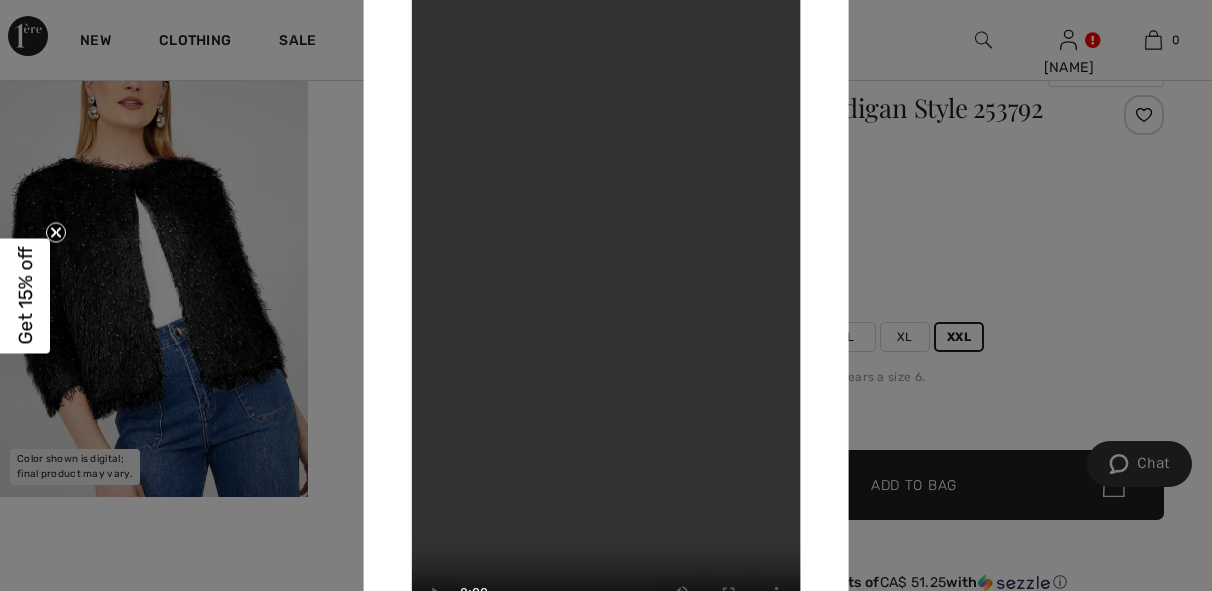 click on "Your browser does not support the video tag." at bounding box center [606, 295] 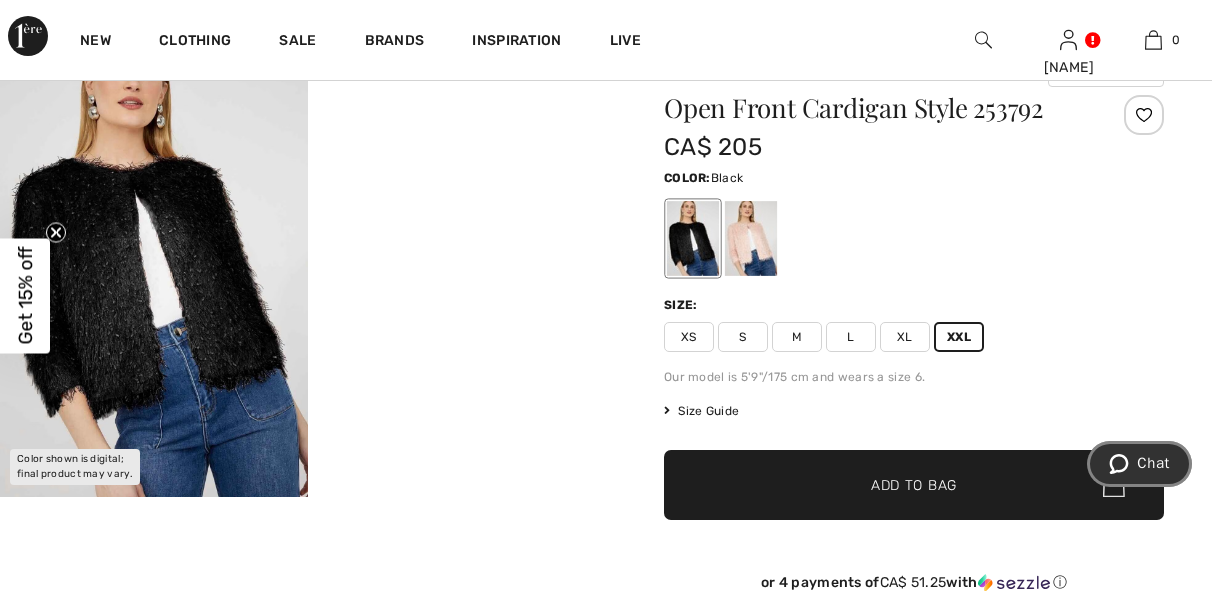 click on "Chat" at bounding box center (1153, 463) 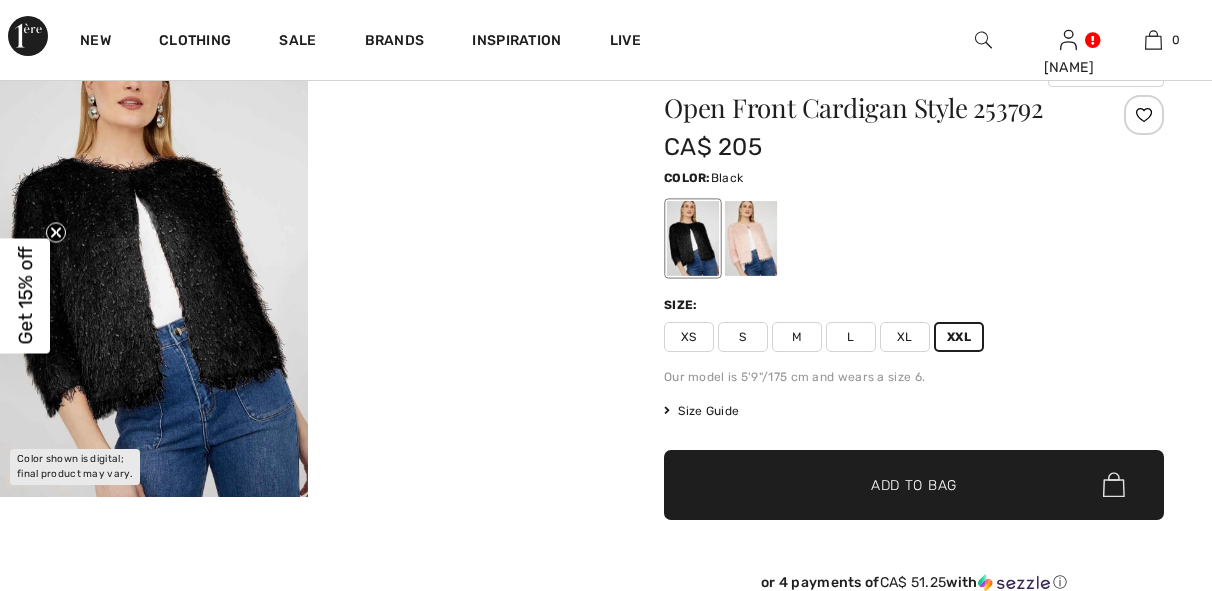scroll, scrollTop: 0, scrollLeft: 0, axis: both 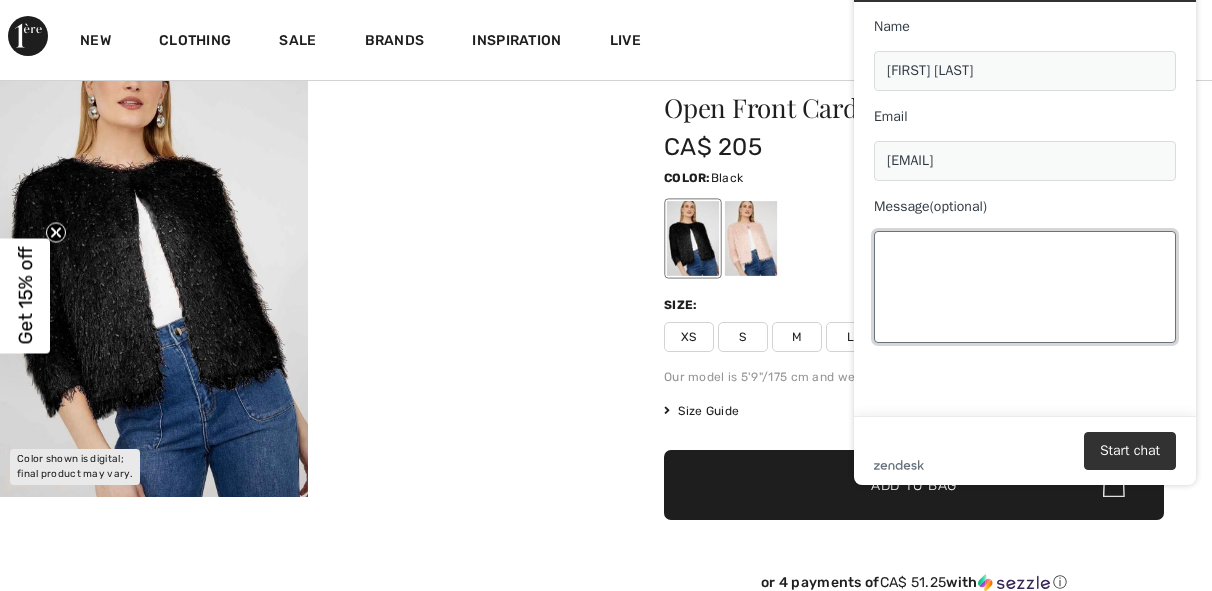 click on "Message  (optional)" at bounding box center (1025, 287) 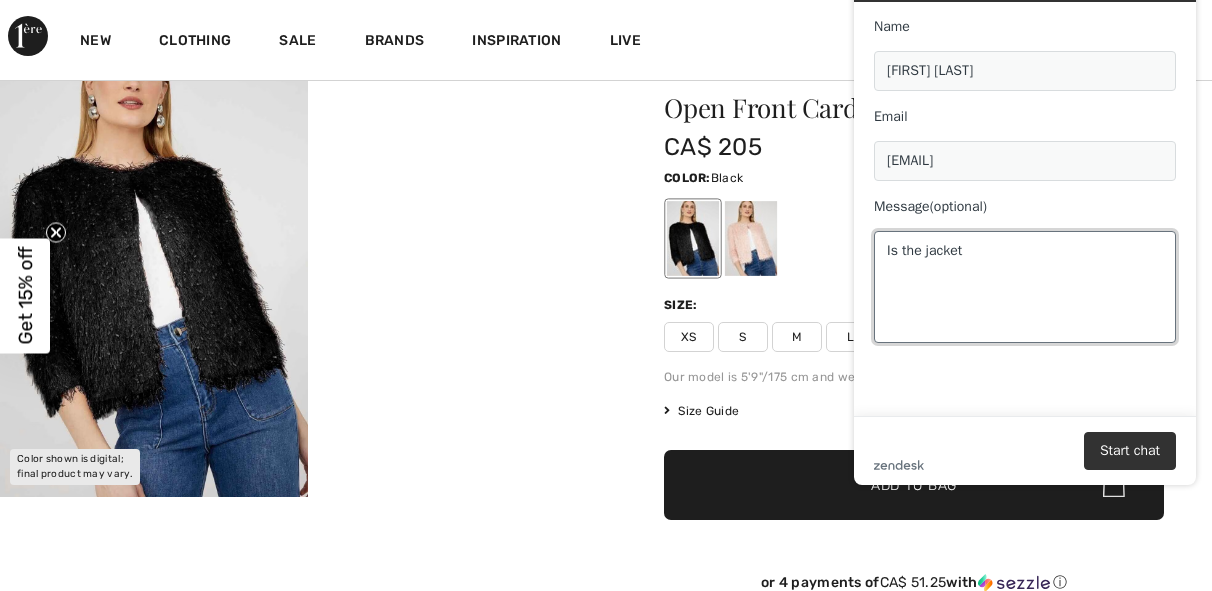 click on "Is the jacket" at bounding box center (1025, 287) 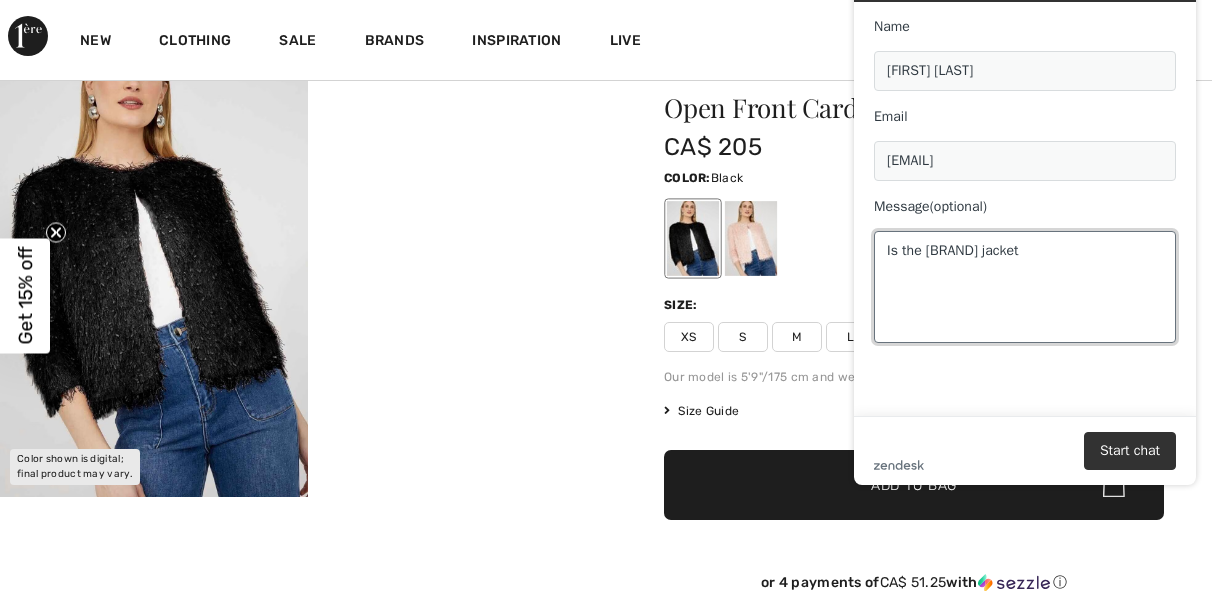 click on "Is the Frank Lyman jacket" at bounding box center (1025, 287) 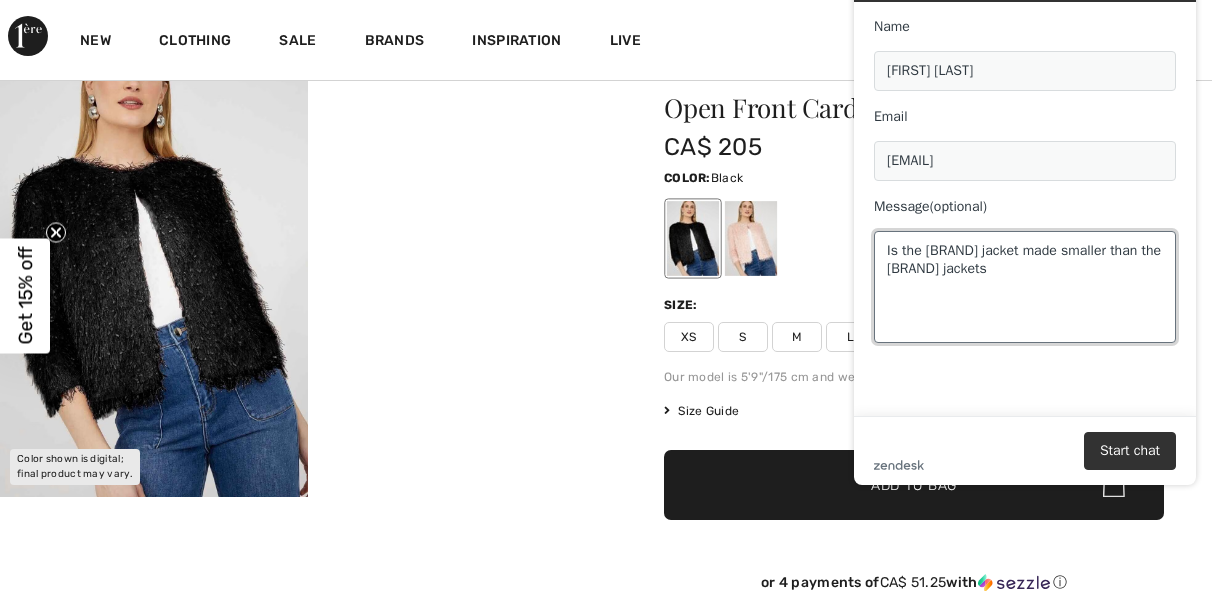 click on "Is the Frank Lyman jacket made smaller than the Joseph Ribkoff jackets" at bounding box center (1025, 287) 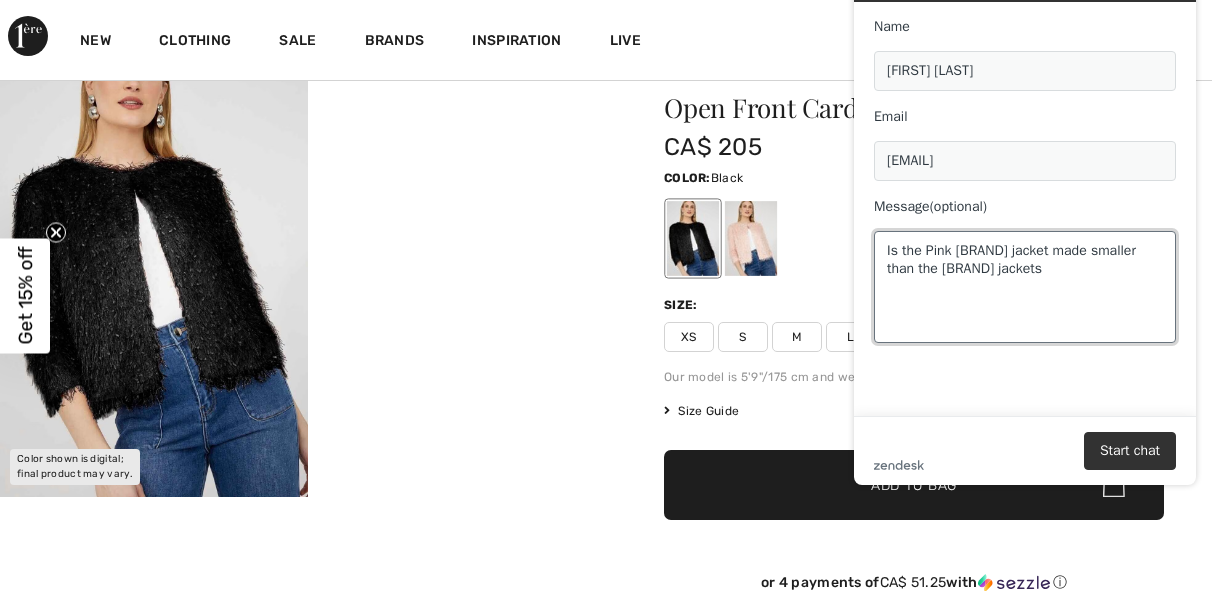 click on "Is the Pink Frank Lyman jacket made smaller than the Joseph Ribkoff jackets" at bounding box center (1025, 287) 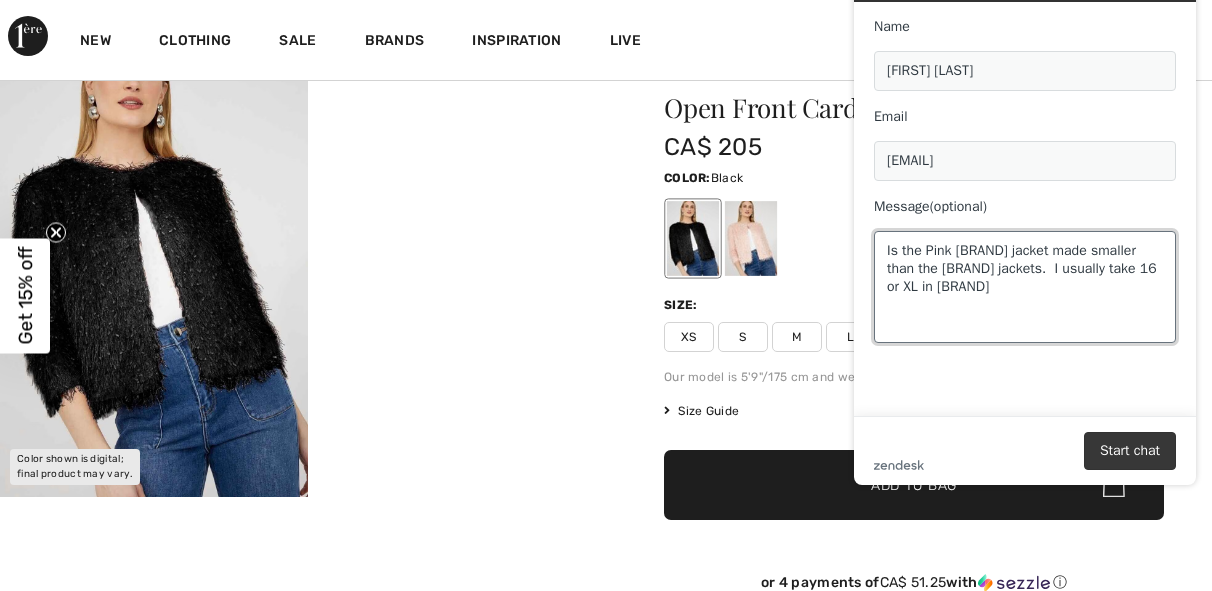 type on "Is the Pink Frank Lyman jacket made smaller than the Joseph Ribkoff jackets.  I usually take 16 or XL in Joseph Ribkoff" 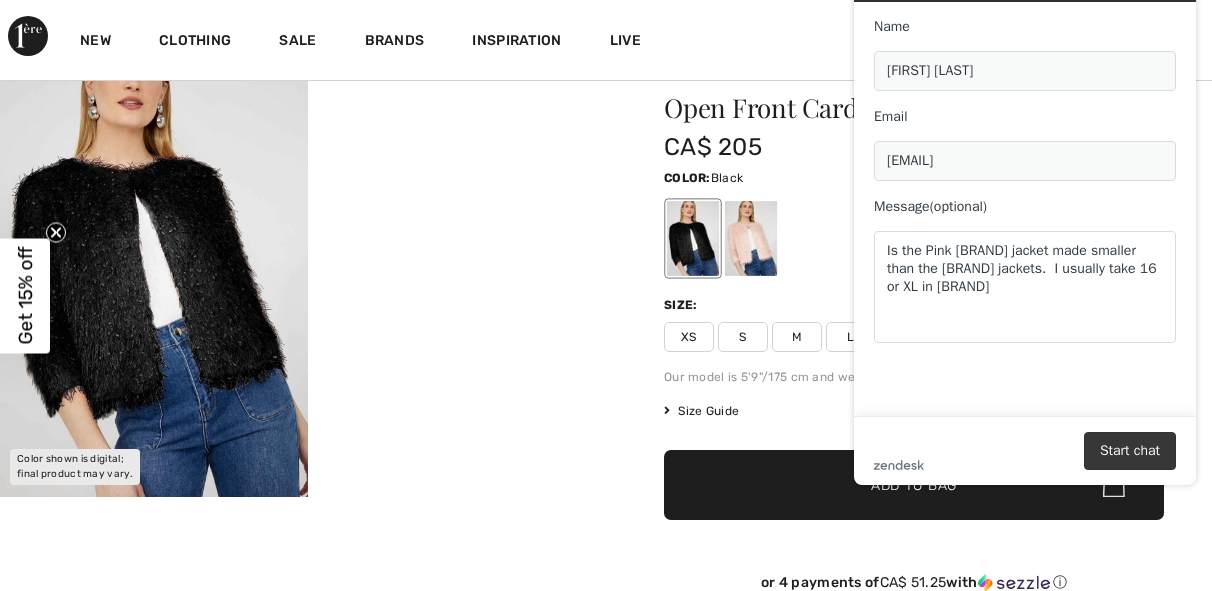 click on "Start chat" at bounding box center [1130, 451] 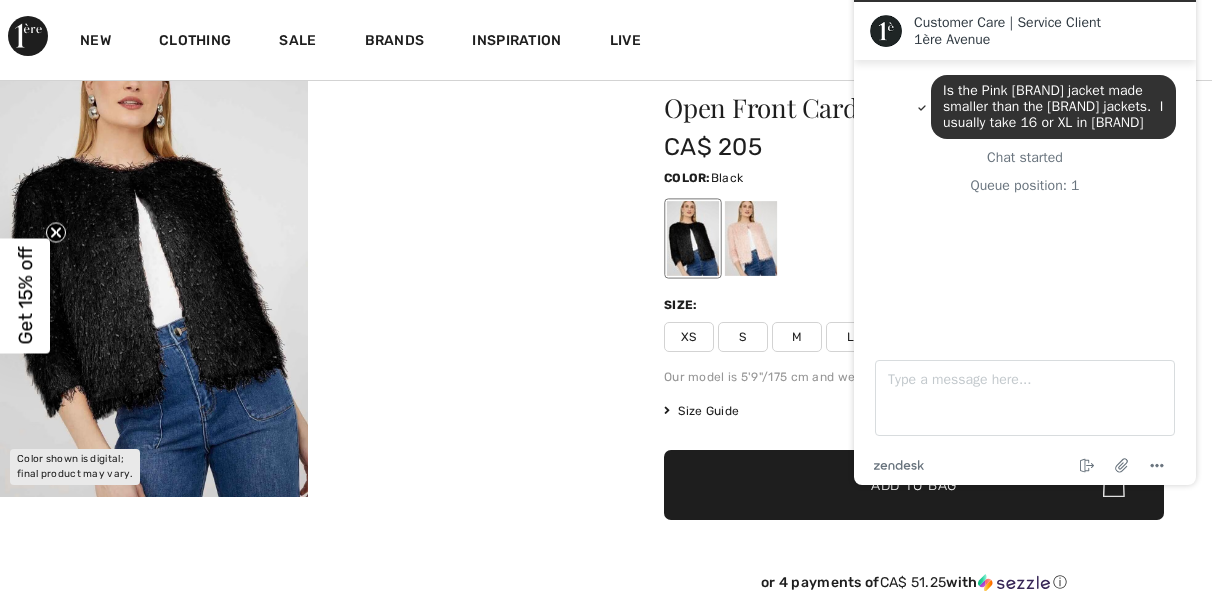 click on "Your browser does not support the video tag." at bounding box center (462, 112) 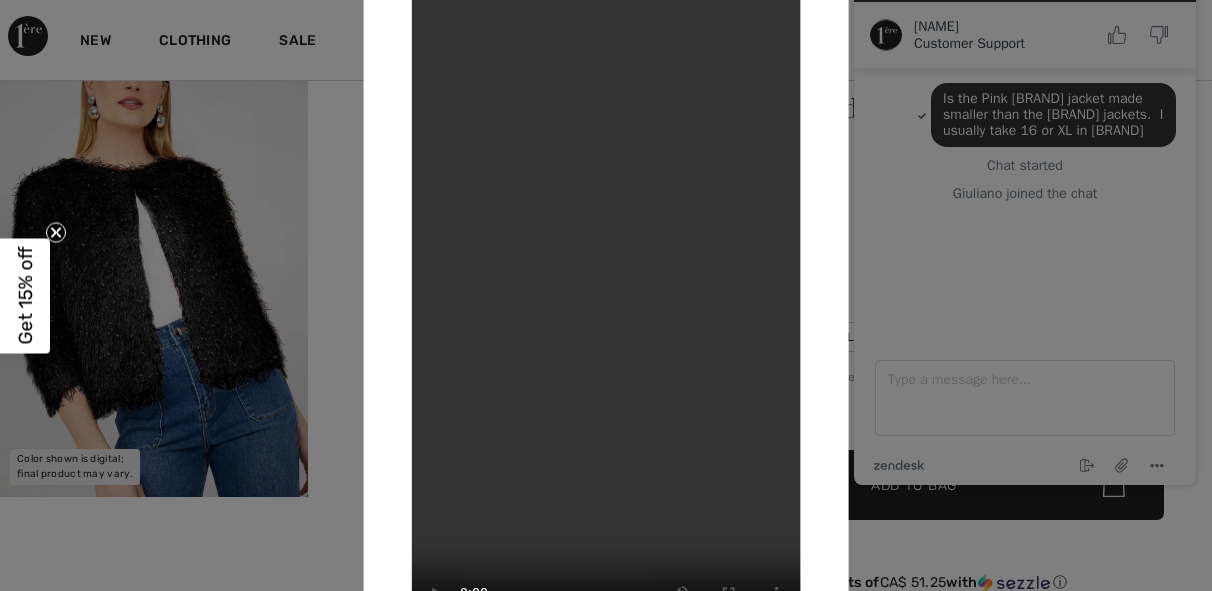 click at bounding box center (606, 295) 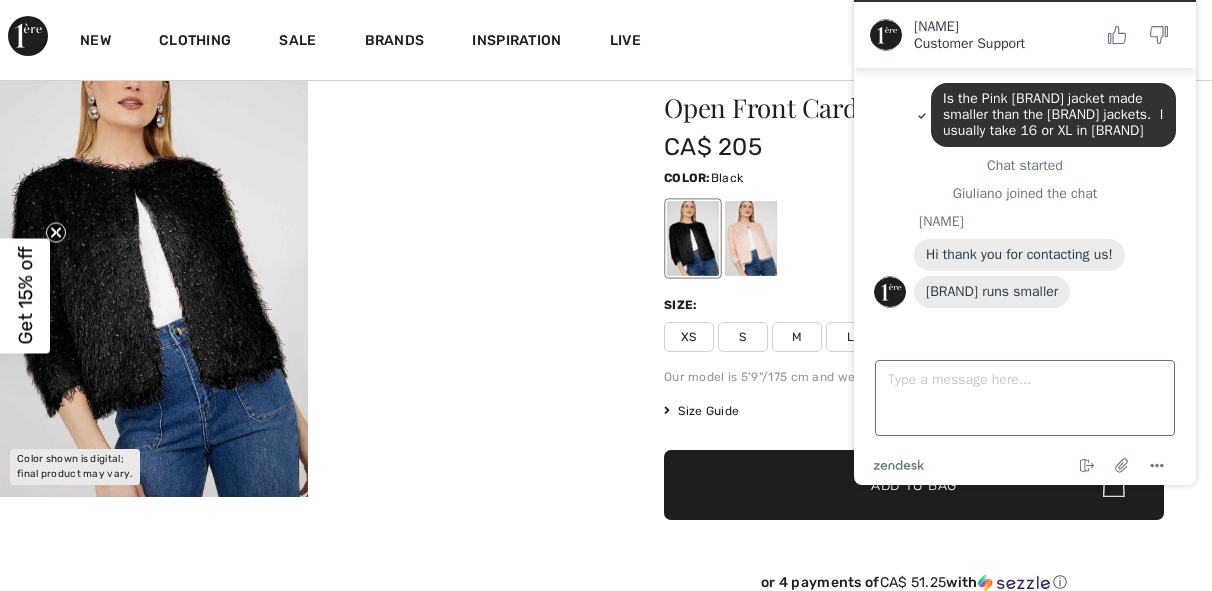 scroll, scrollTop: 0, scrollLeft: 0, axis: both 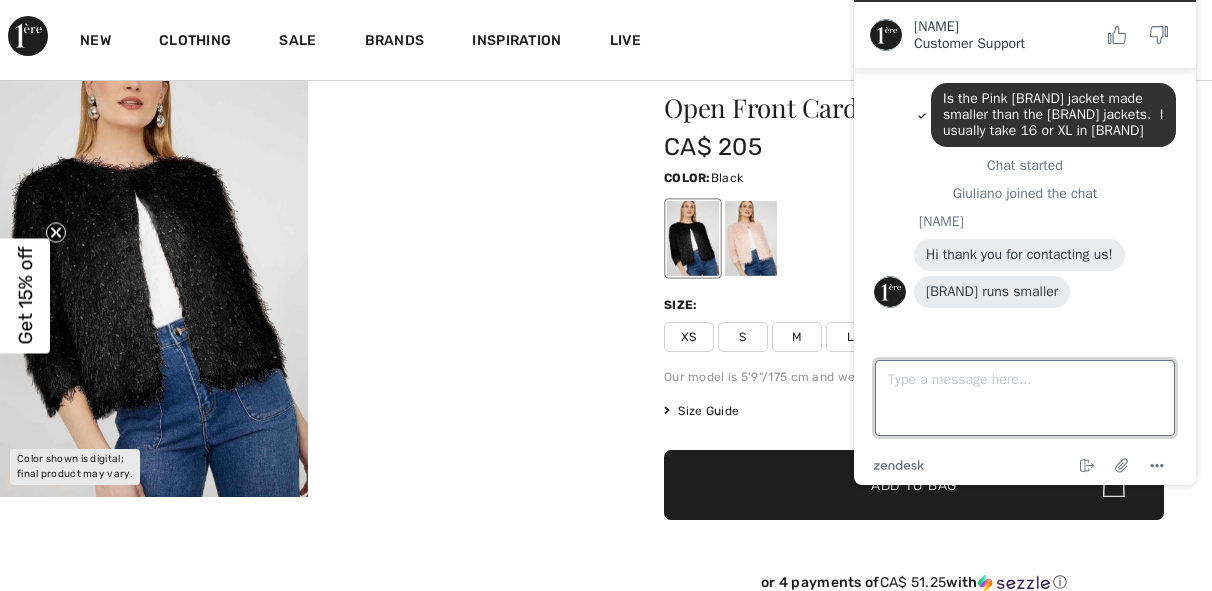 click on "Type a message here..." at bounding box center [1025, 398] 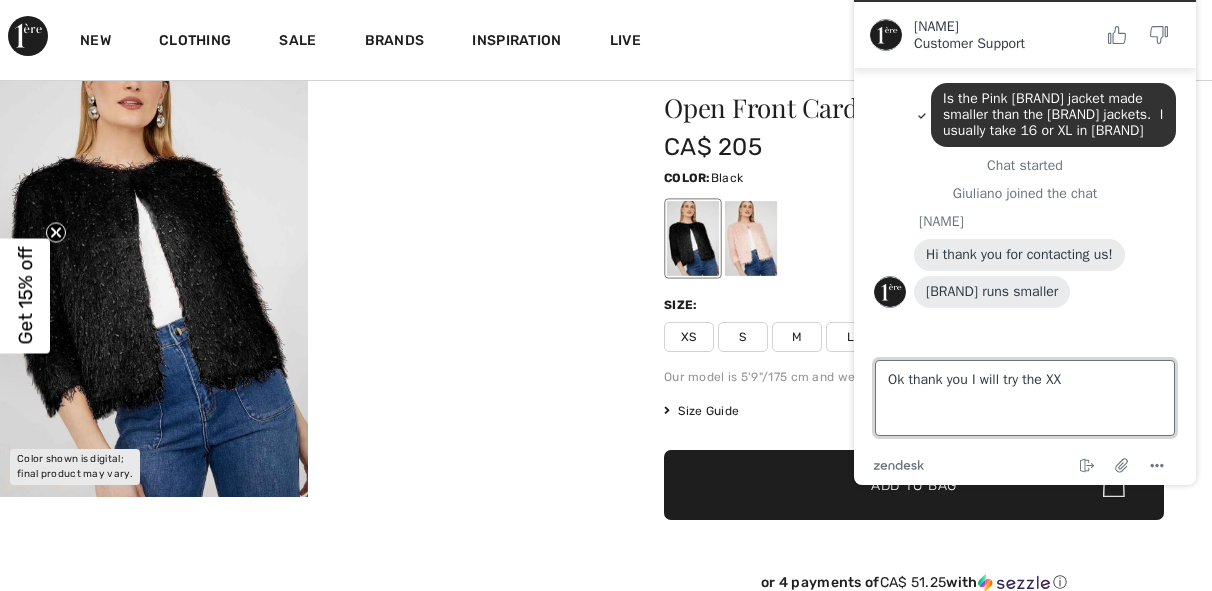 type on "Ok thank you I will try the XXL" 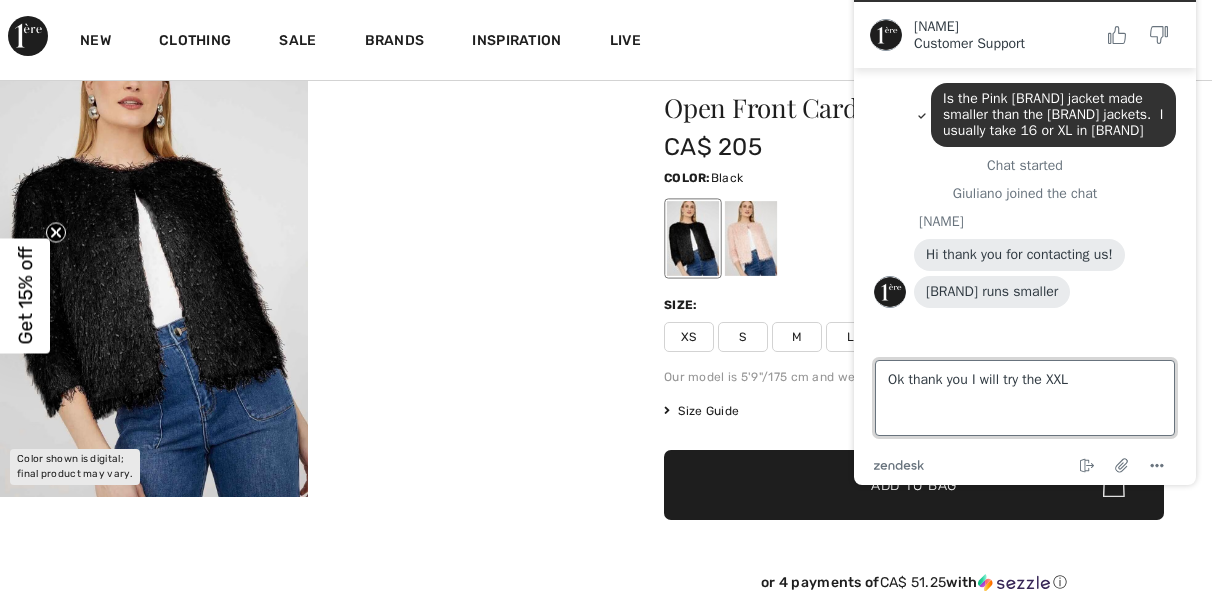 type 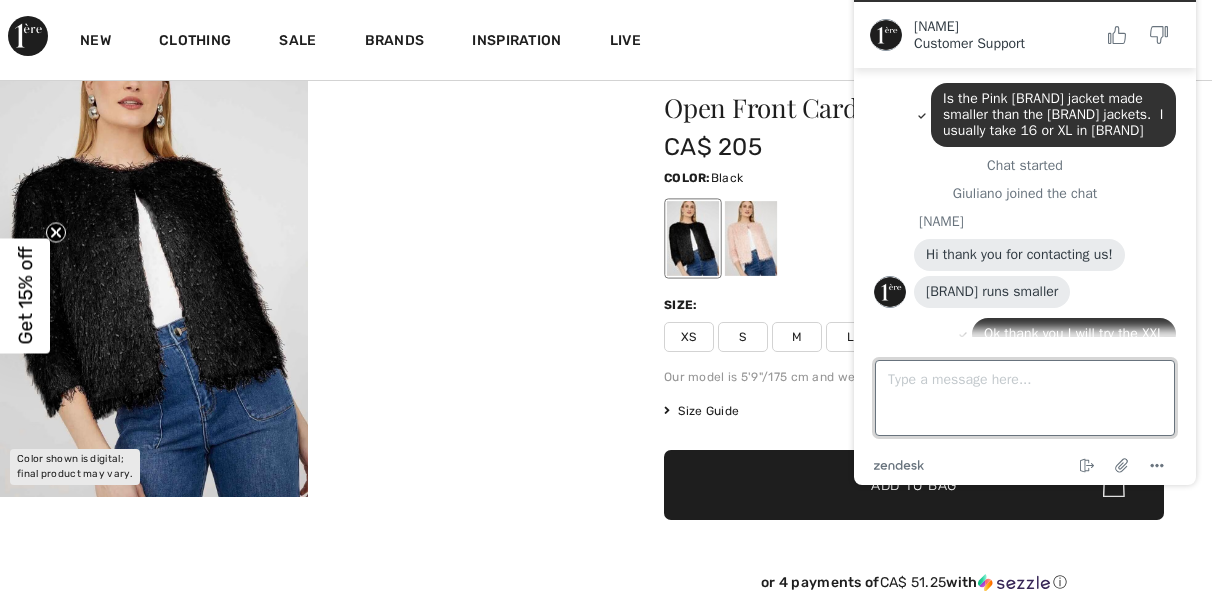 scroll, scrollTop: 39, scrollLeft: 0, axis: vertical 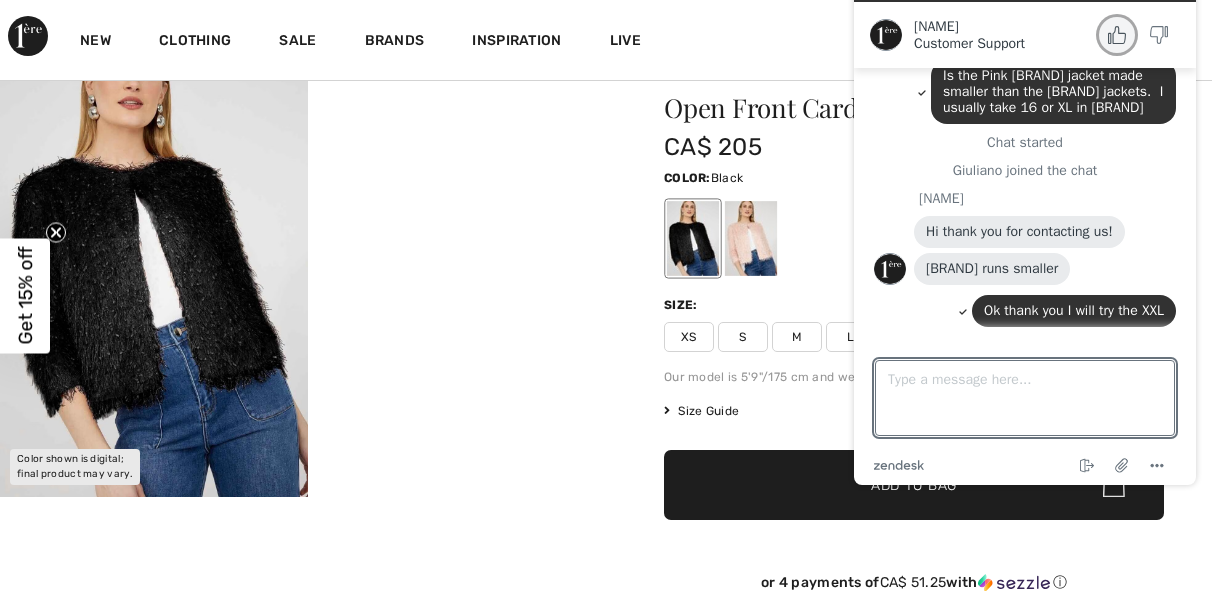 click 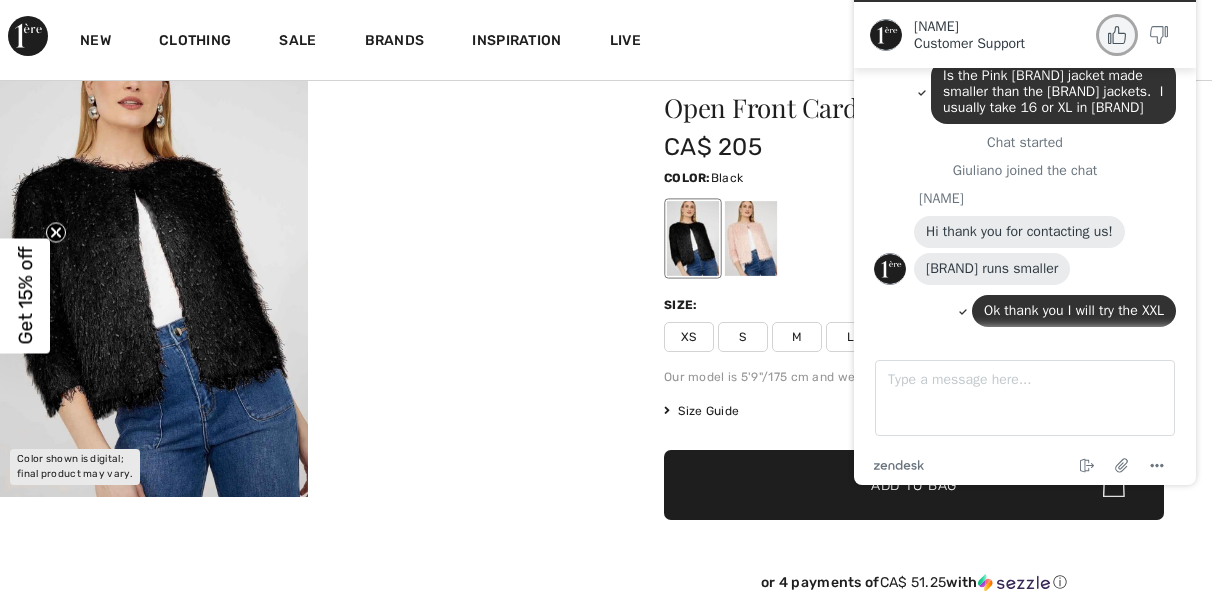 scroll, scrollTop: 116, scrollLeft: 0, axis: vertical 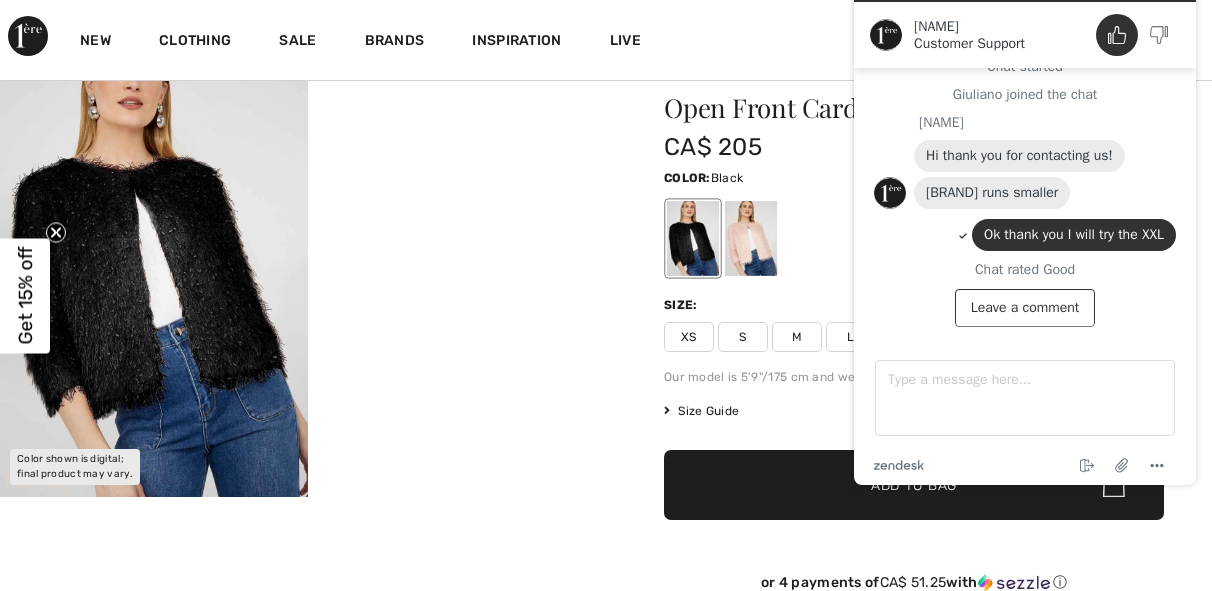 click on "Open Front Cardigan  Style 253792
CA$ 205
Color:  Black
Size:
XS S M L XL XXL
Our model is 5'9"/175 cm and wears a size 6.
Size Guide
I can't find my size
Select Size
XS
S
M
L
XL
XXL
✔ Added to Bag
Add to Bag
or 4 payments of  CA$ 51.25  with    ⓘ Earn 35  Avenue Rewards" at bounding box center [914, 376] 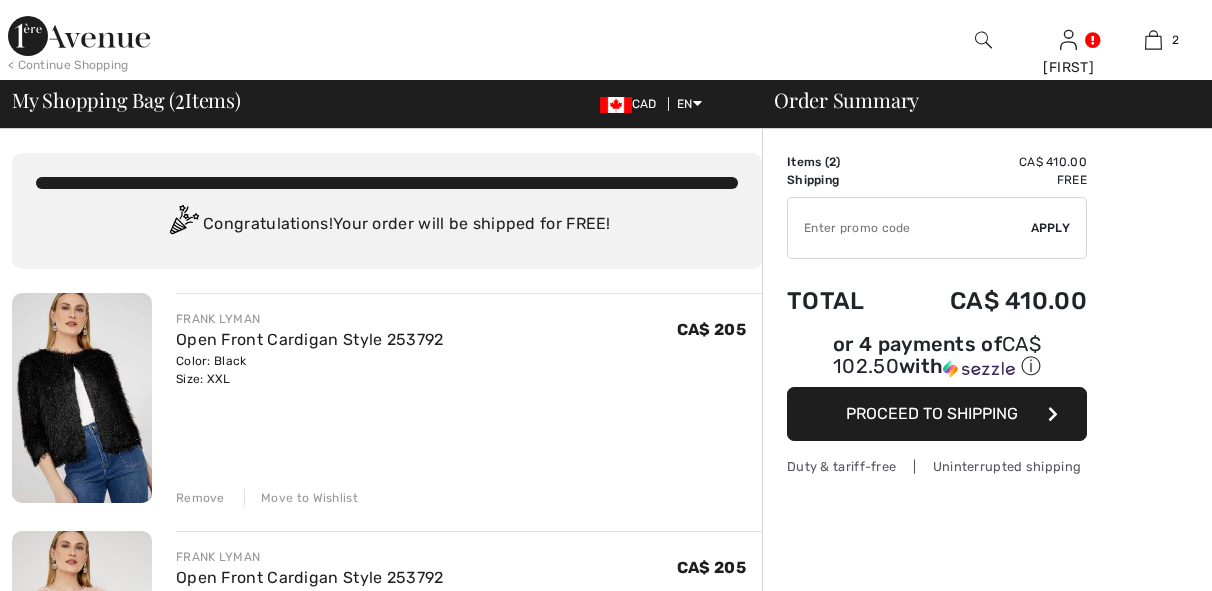scroll, scrollTop: 0, scrollLeft: 0, axis: both 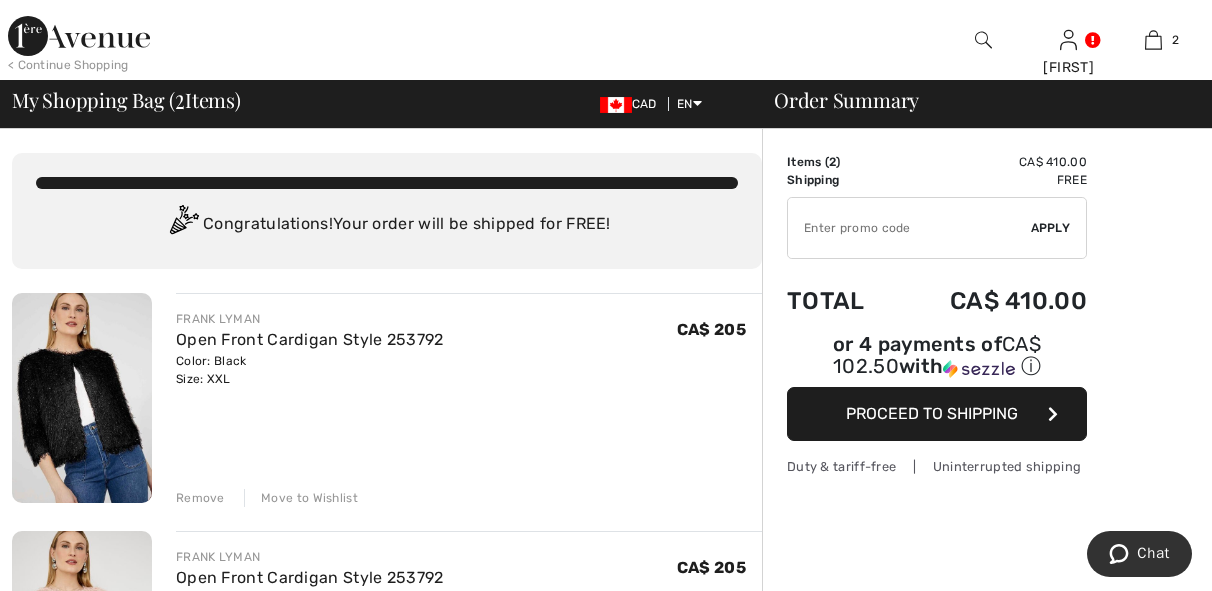 click on "Remove" at bounding box center (200, 498) 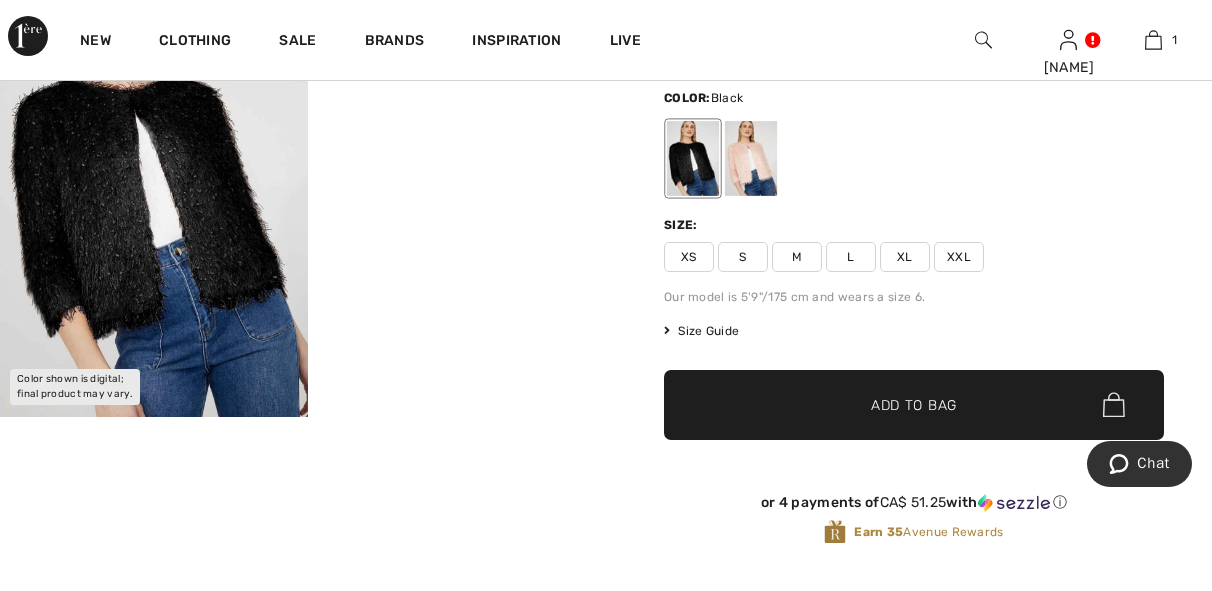 scroll, scrollTop: 240, scrollLeft: 0, axis: vertical 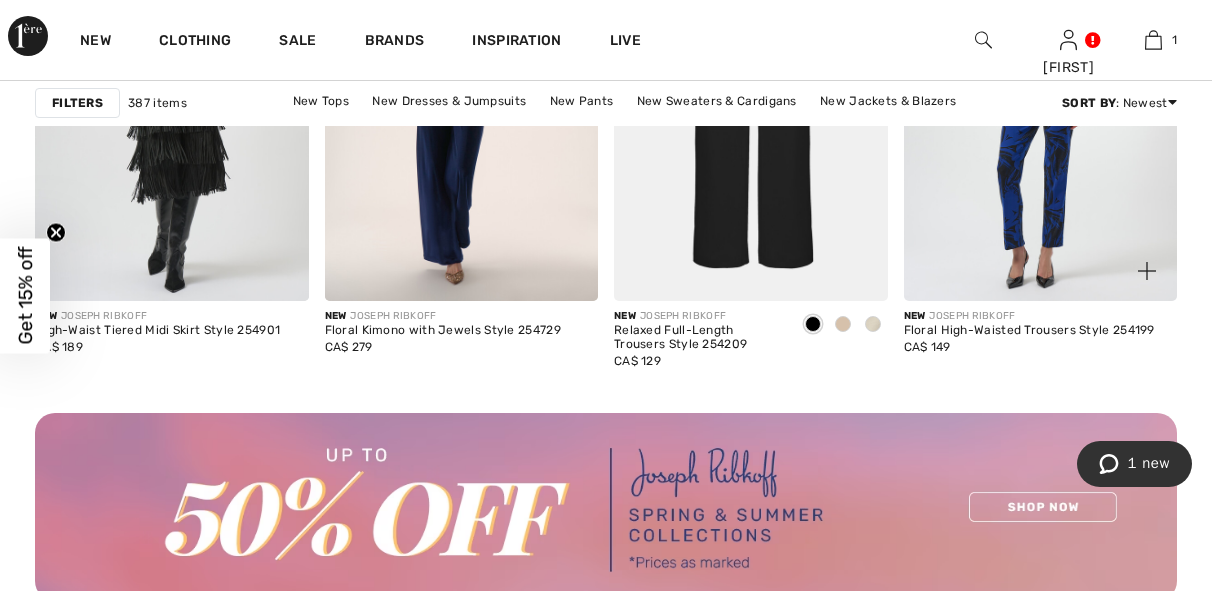click at bounding box center [1041, 96] 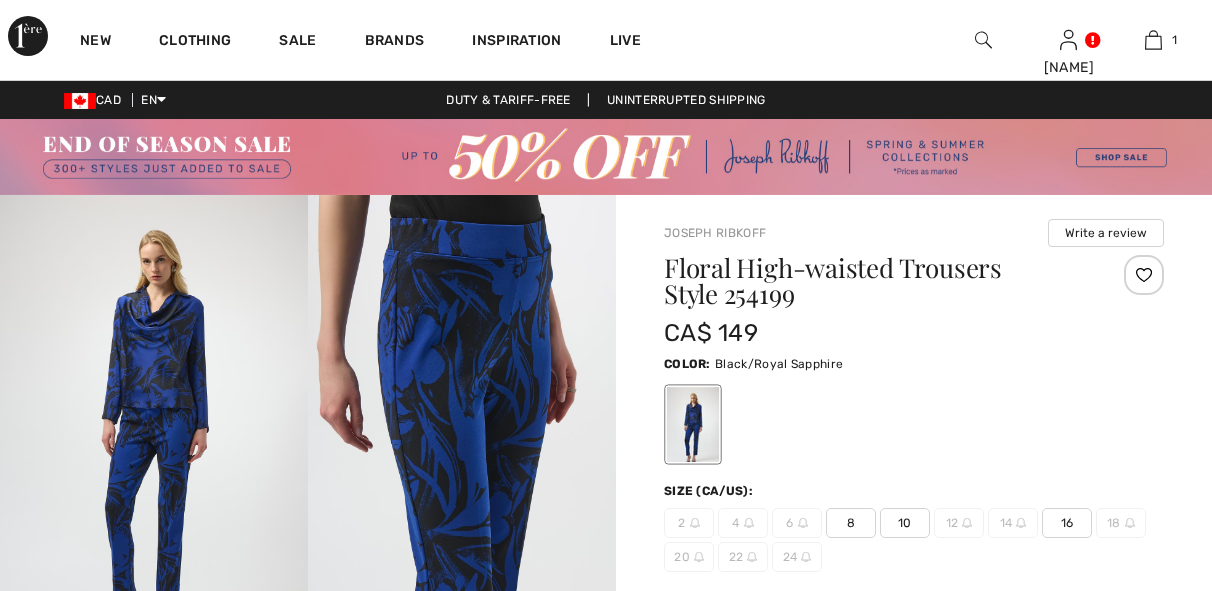scroll, scrollTop: 0, scrollLeft: 0, axis: both 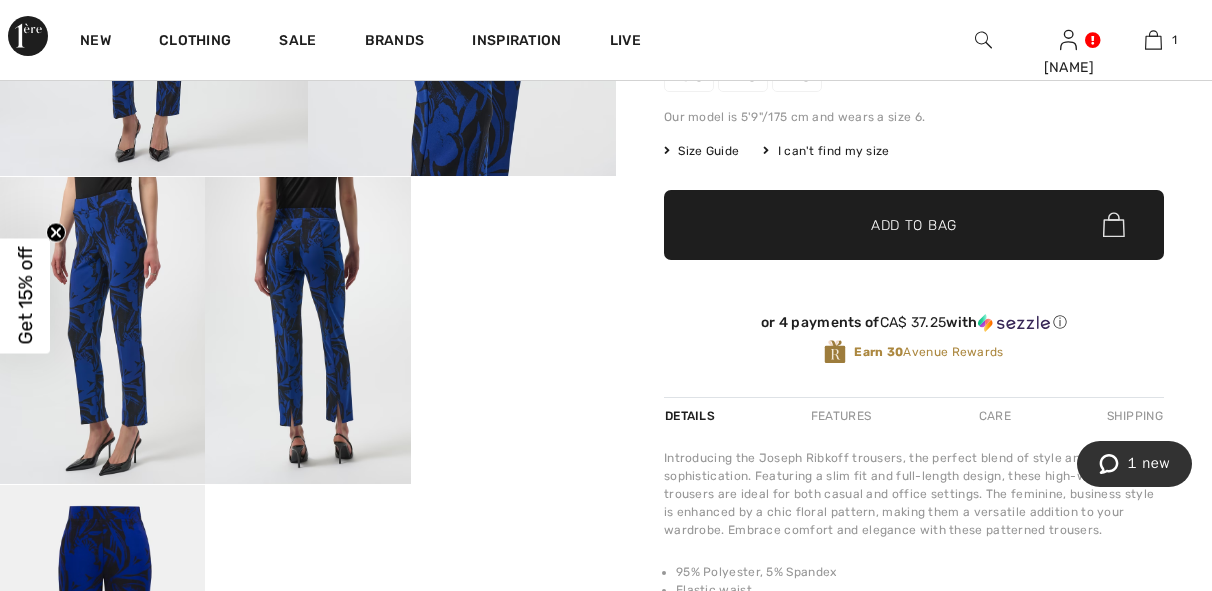 click at bounding box center [307, 331] 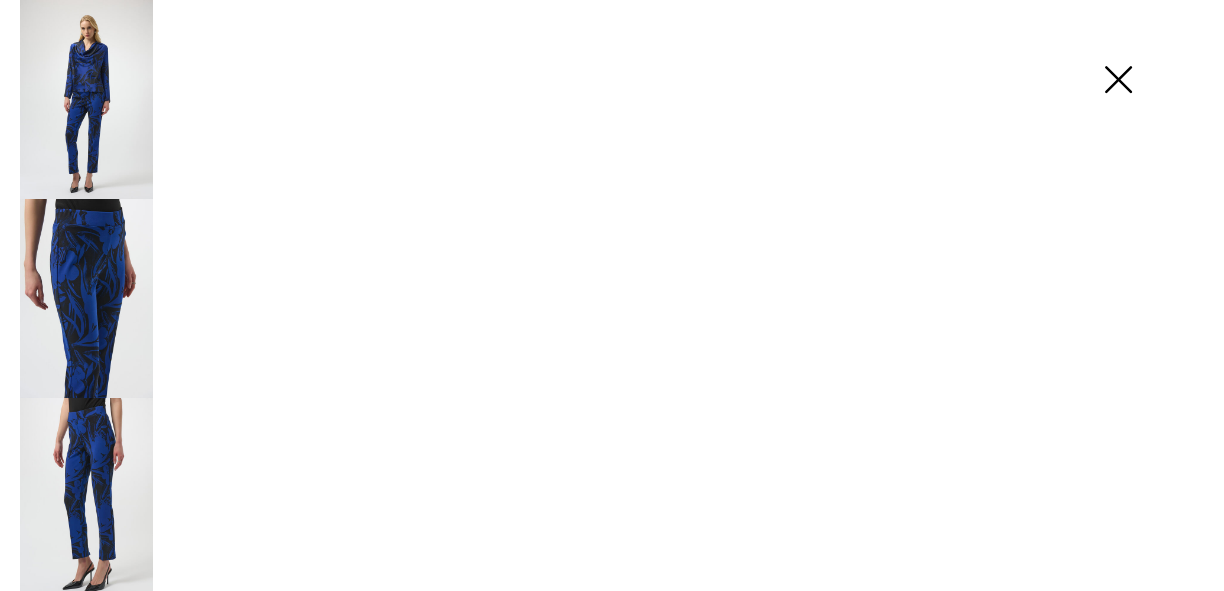 scroll, scrollTop: 480, scrollLeft: 0, axis: vertical 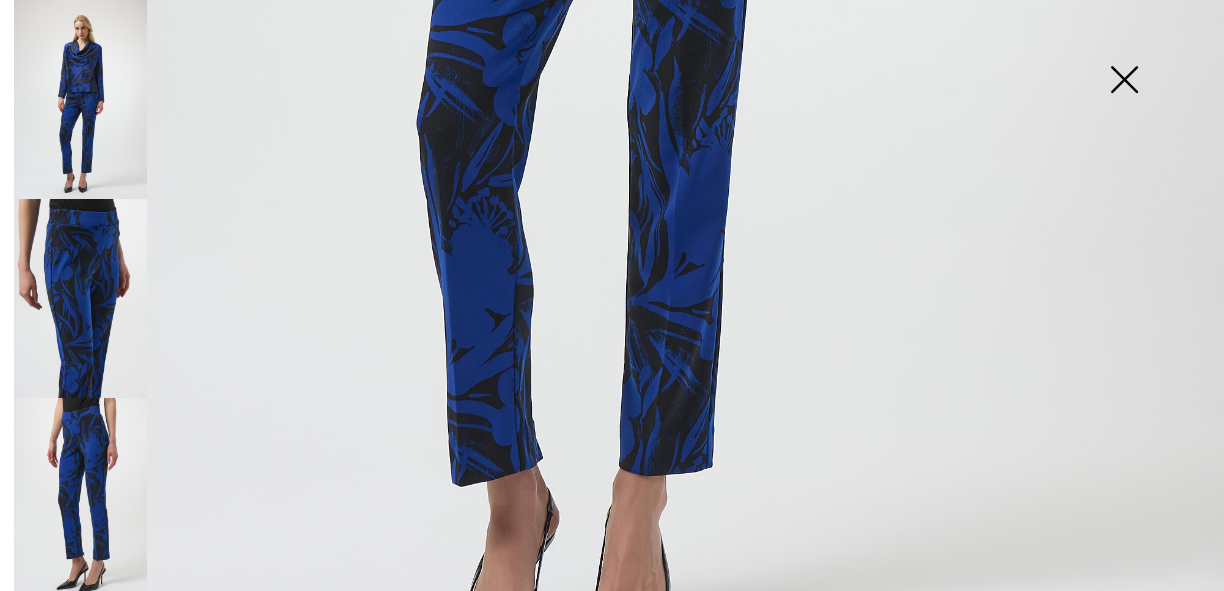 click at bounding box center [1124, 81] 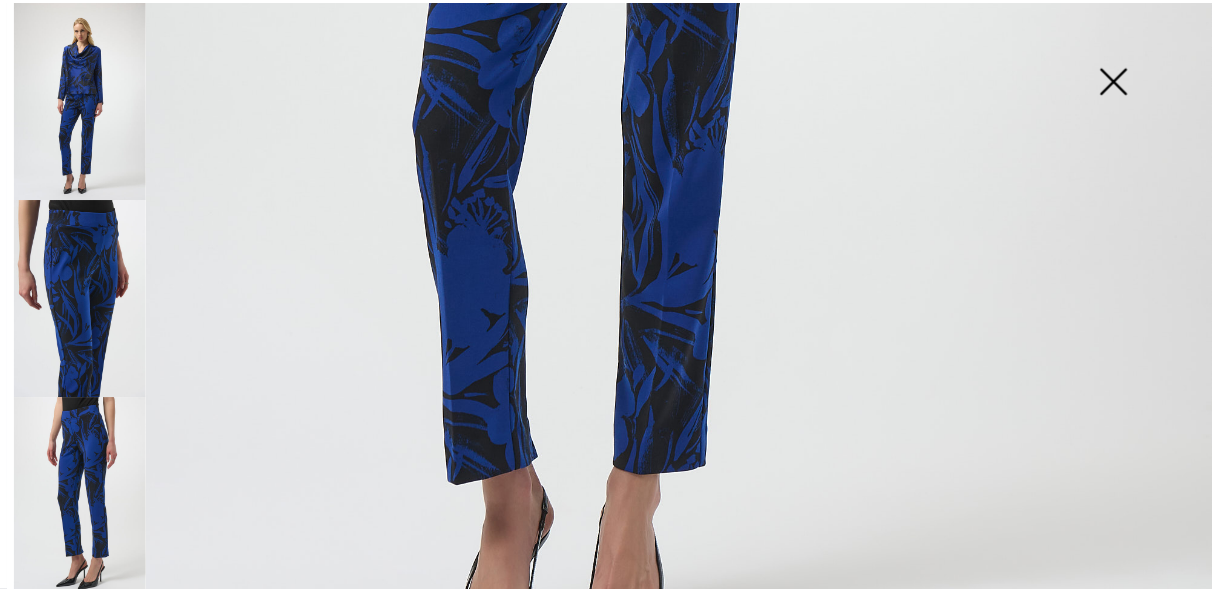 scroll, scrollTop: 480, scrollLeft: 0, axis: vertical 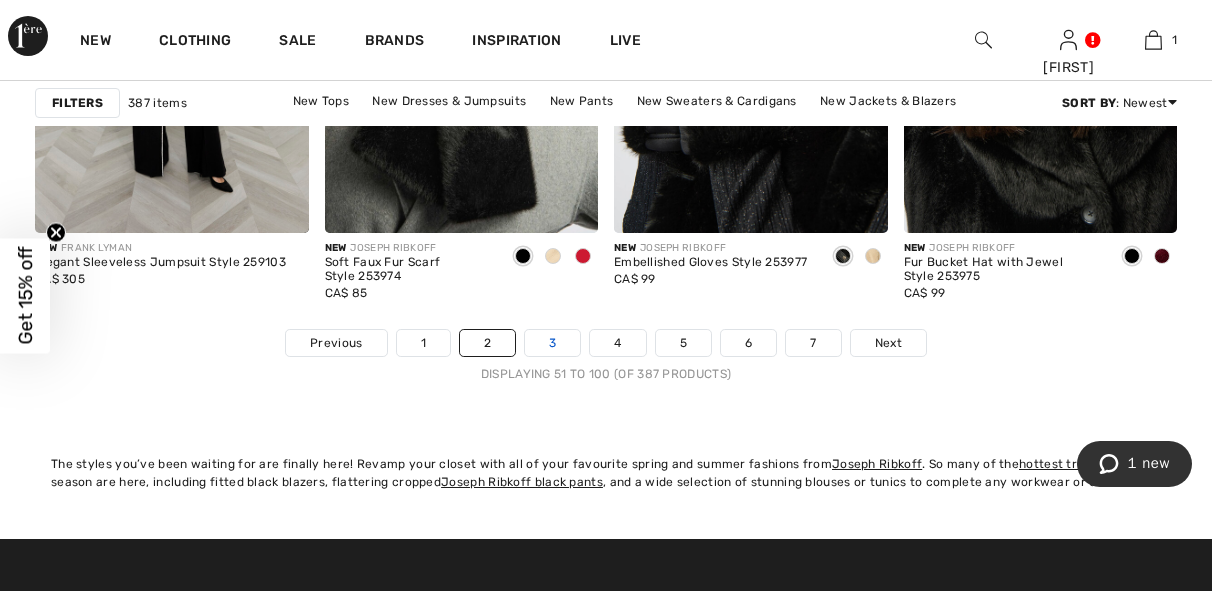 click on "3" at bounding box center [552, 343] 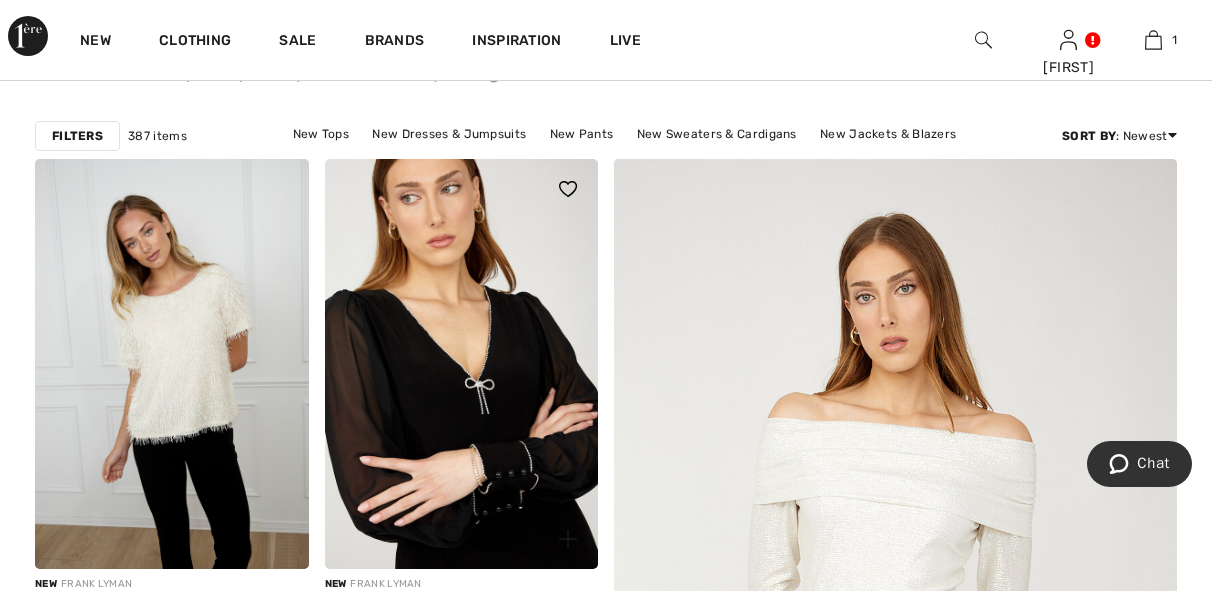 scroll, scrollTop: 240, scrollLeft: 0, axis: vertical 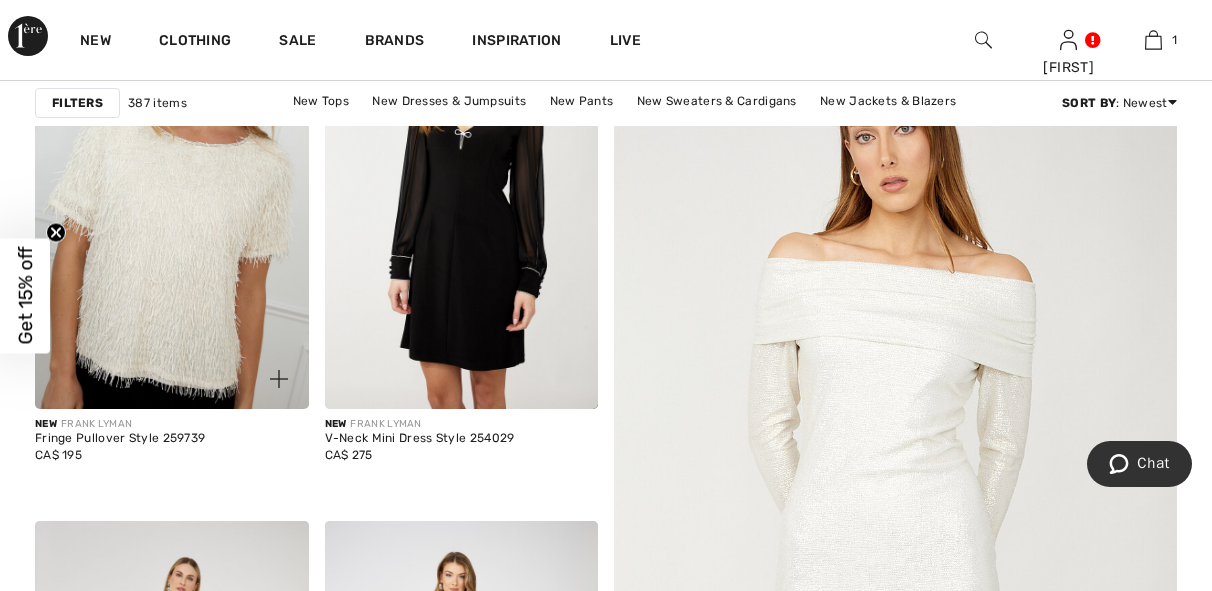 click at bounding box center [172, 204] 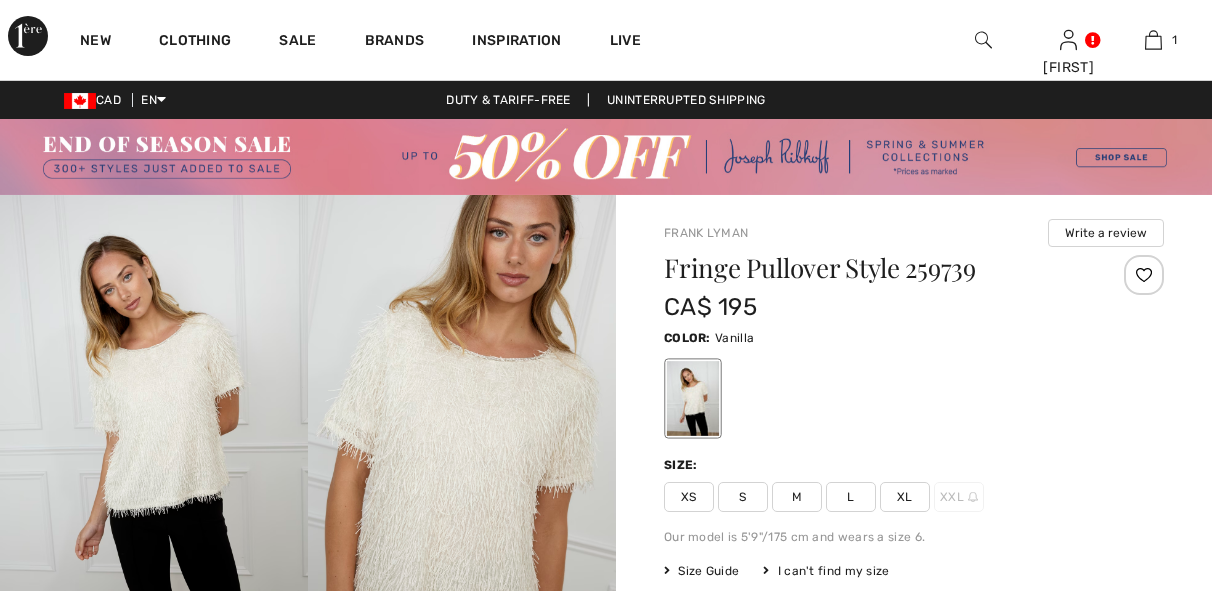 scroll, scrollTop: 0, scrollLeft: 0, axis: both 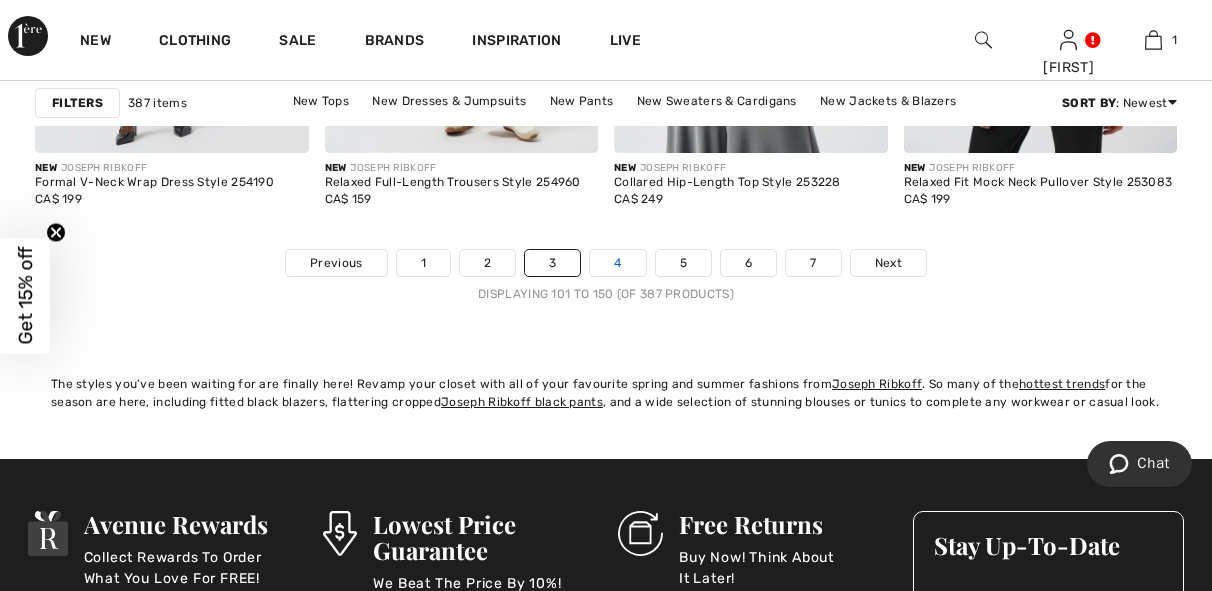 click on "4" at bounding box center [617, 263] 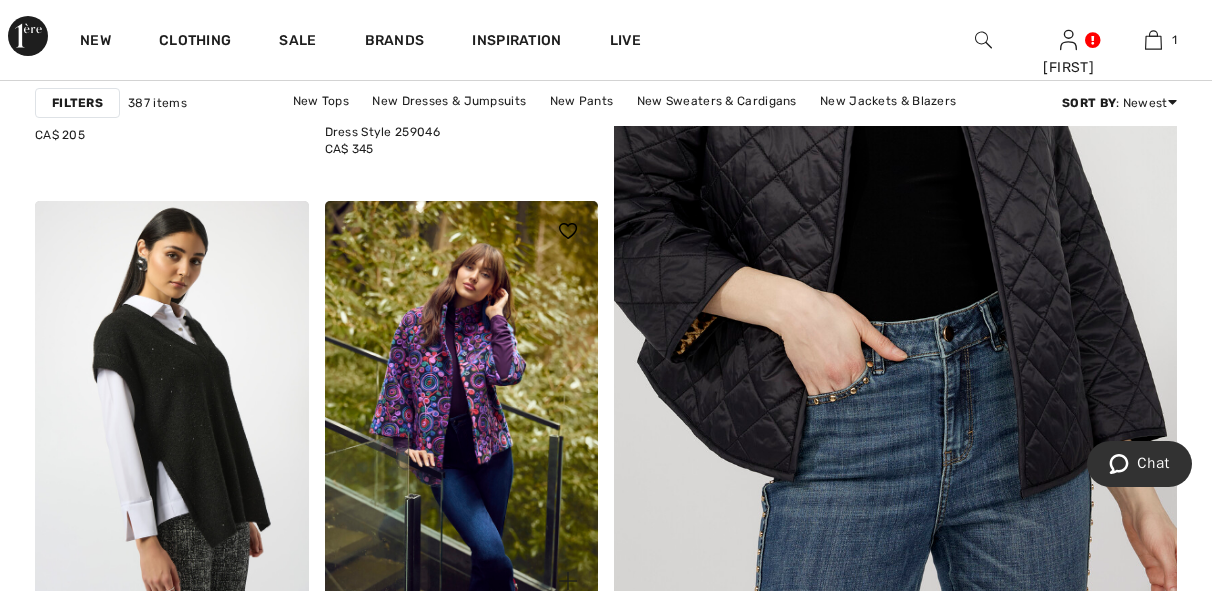 scroll, scrollTop: 720, scrollLeft: 0, axis: vertical 